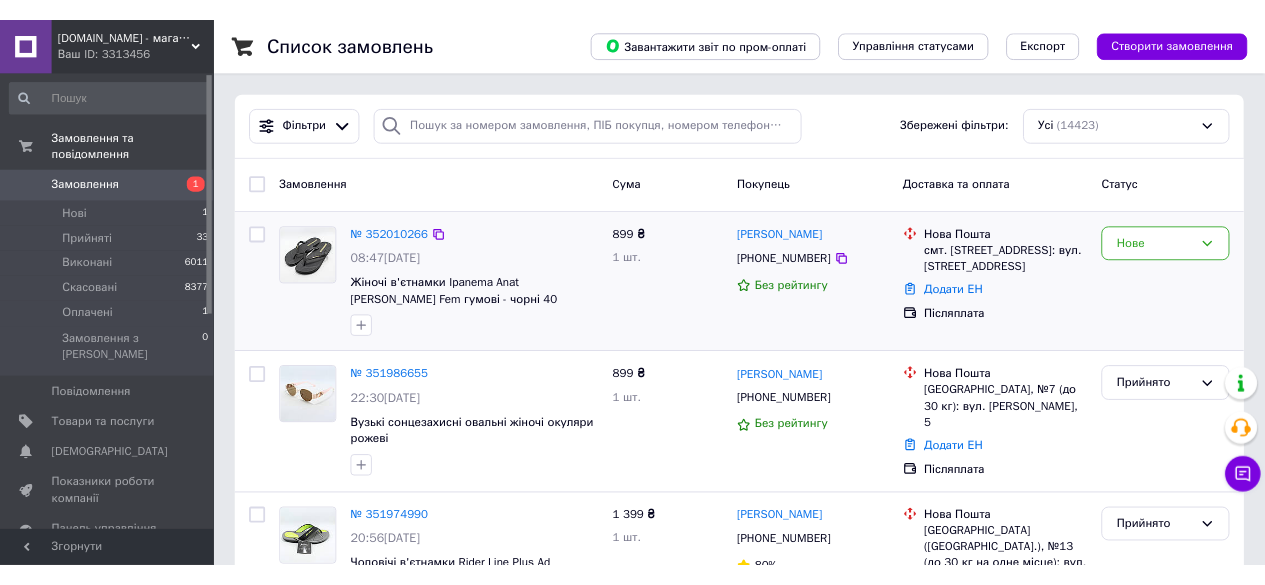 scroll, scrollTop: 0, scrollLeft: 0, axis: both 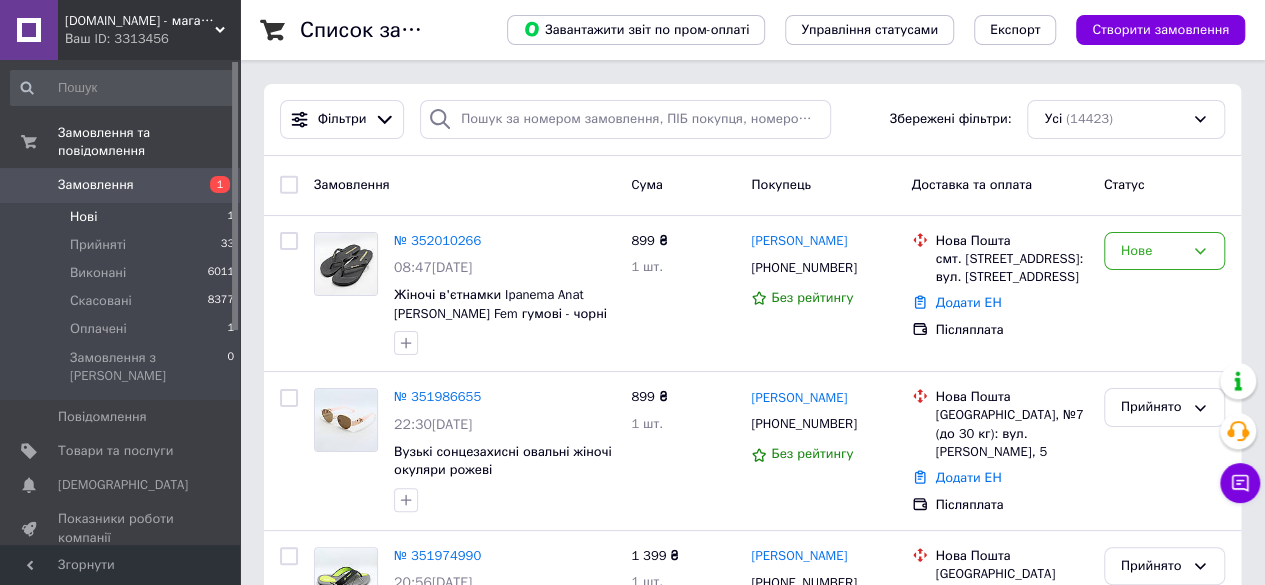 click on "Нові 1" at bounding box center (123, 217) 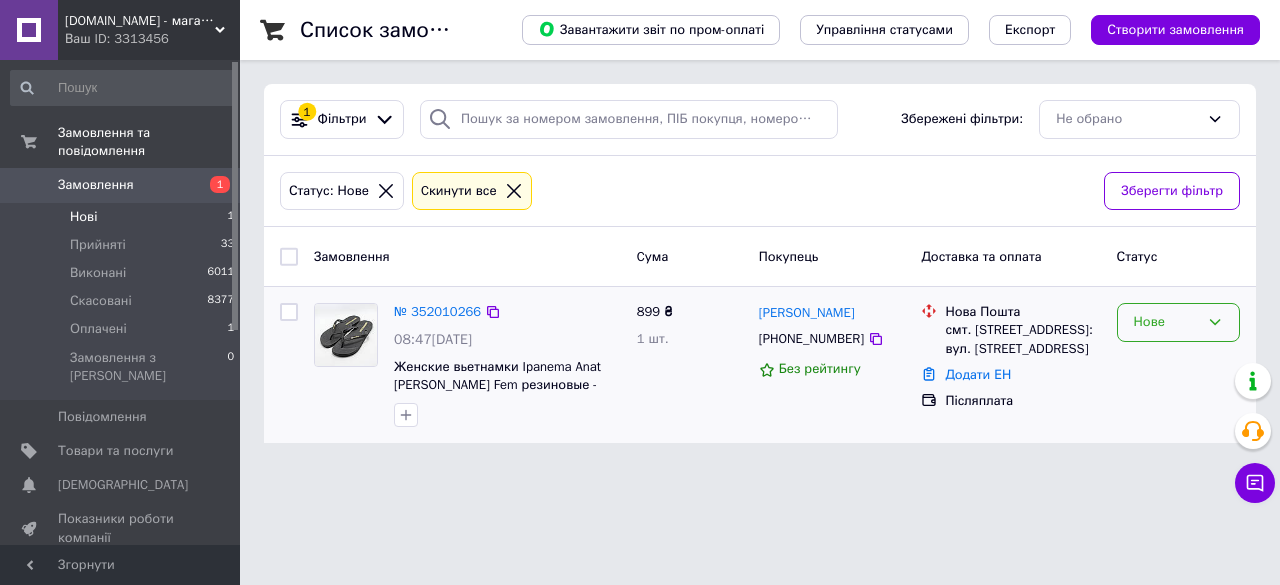 click on "Нове" at bounding box center [1166, 322] 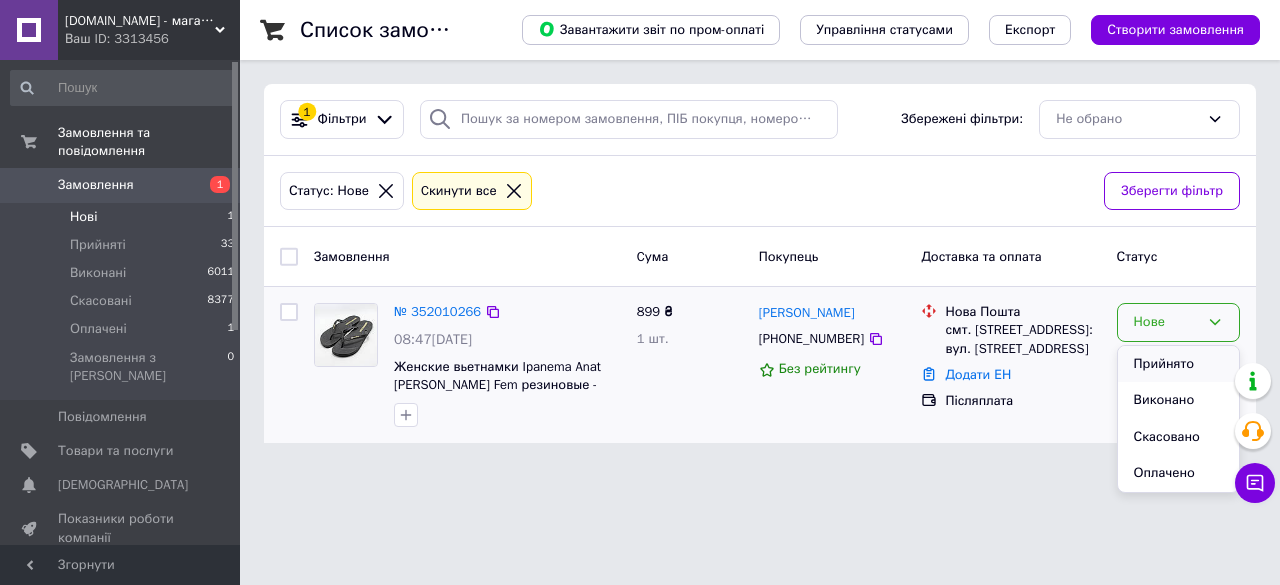 click on "Прийнято" at bounding box center [1178, 364] 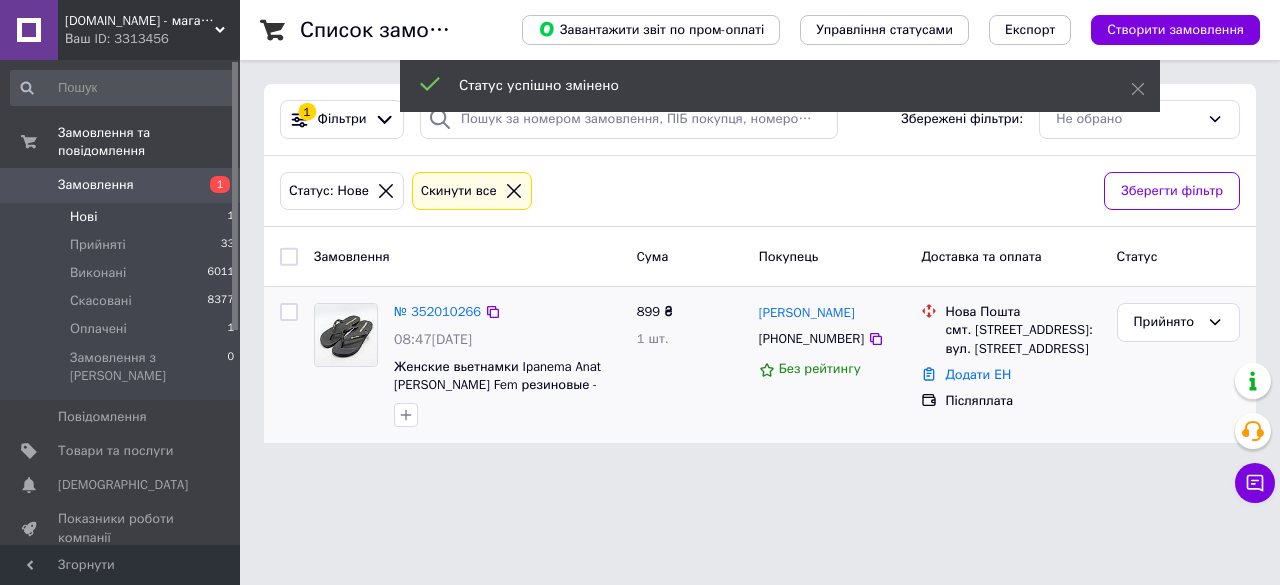 click on "Статус успішно змінено" at bounding box center [780, 86] 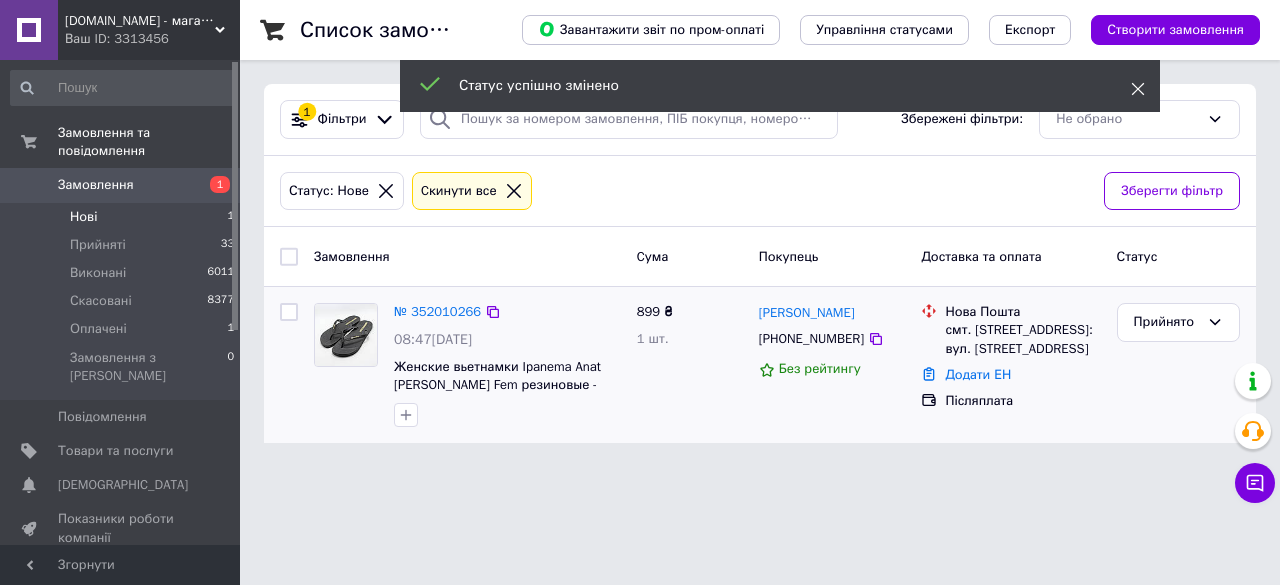 click 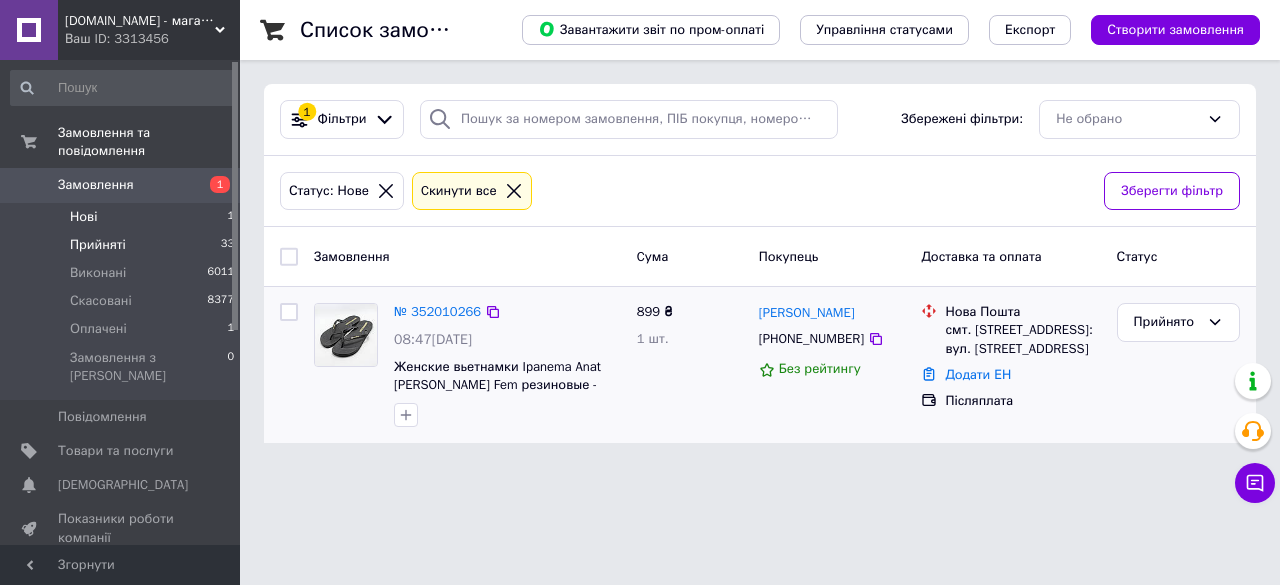 click on "Прийняті 33" at bounding box center (123, 245) 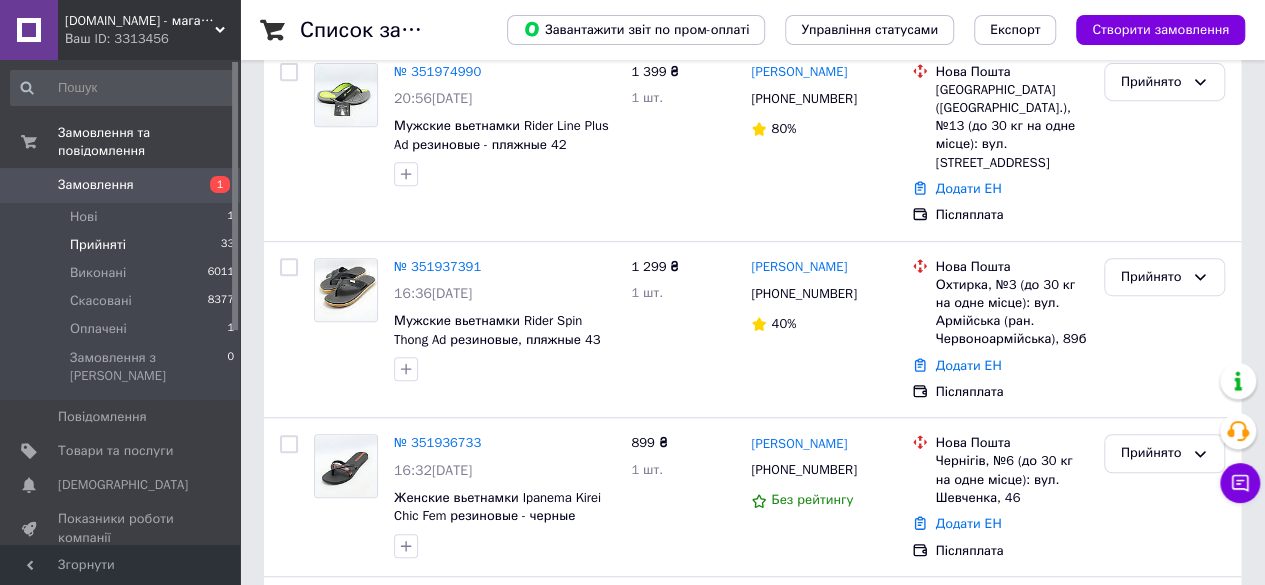 scroll, scrollTop: 400, scrollLeft: 0, axis: vertical 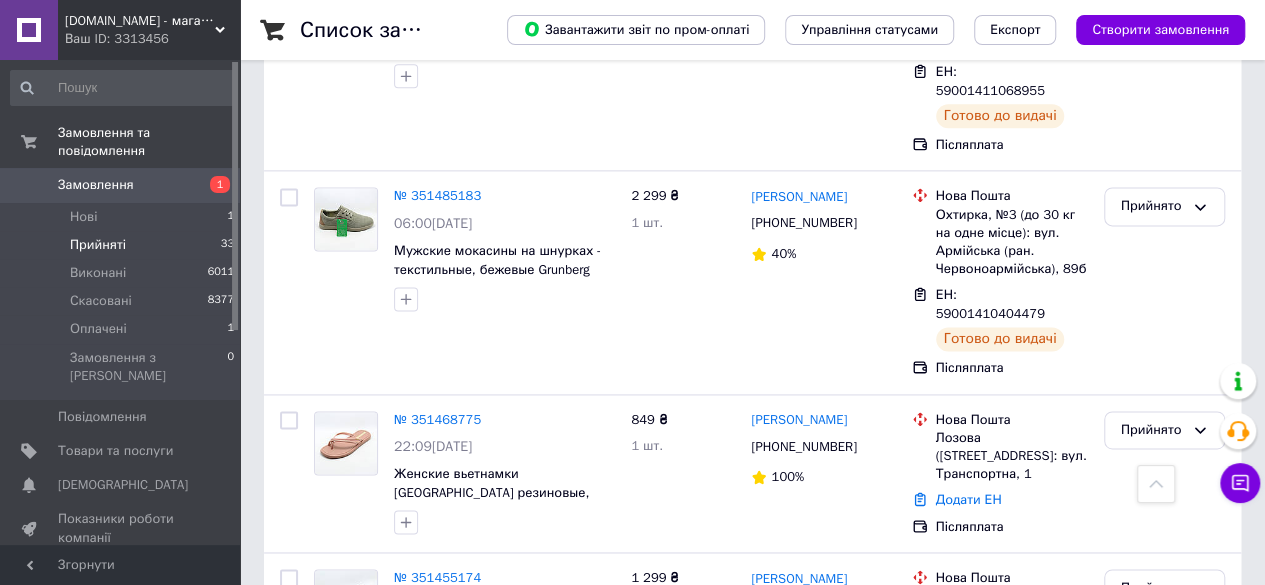 click 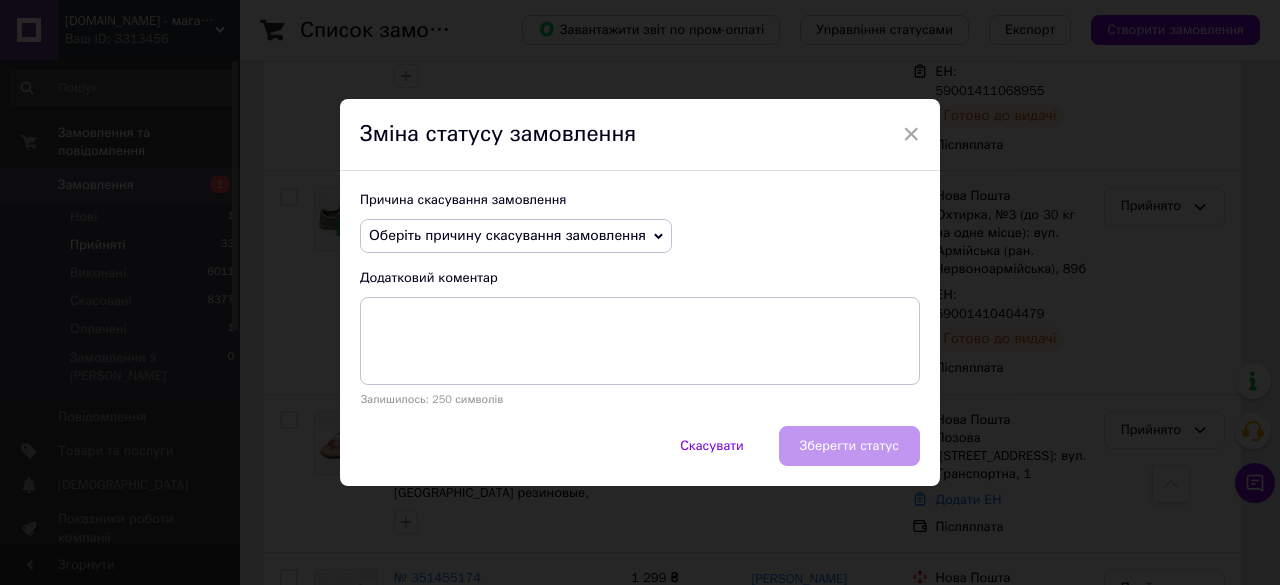 click on "Оберіть причину скасування замовлення" at bounding box center [507, 235] 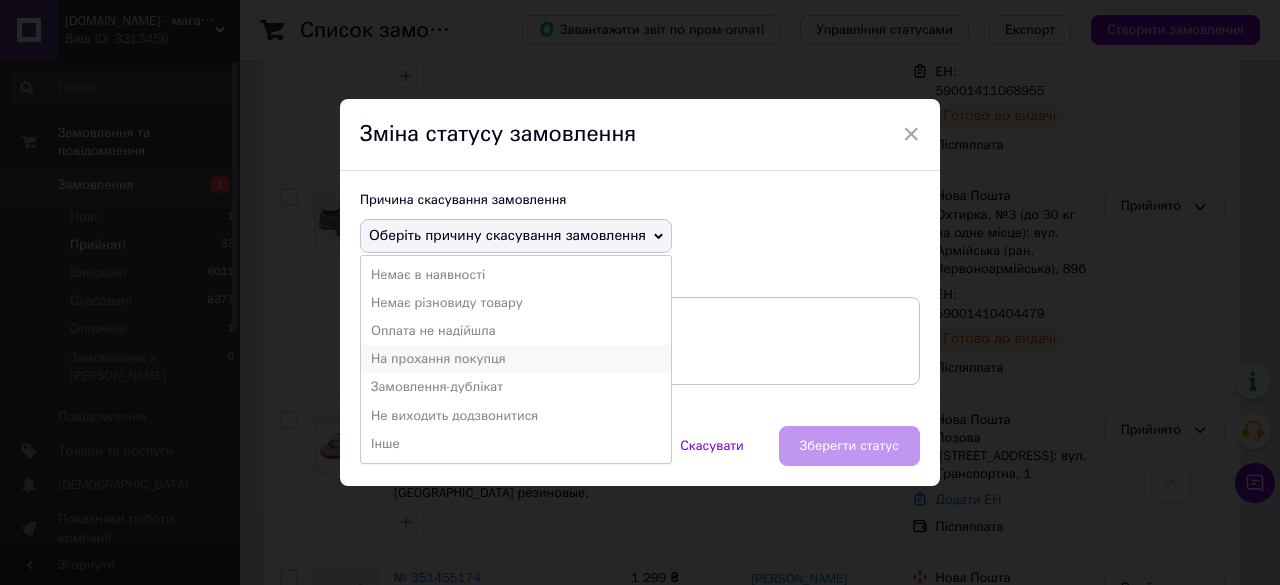 click on "На прохання покупця" at bounding box center [516, 359] 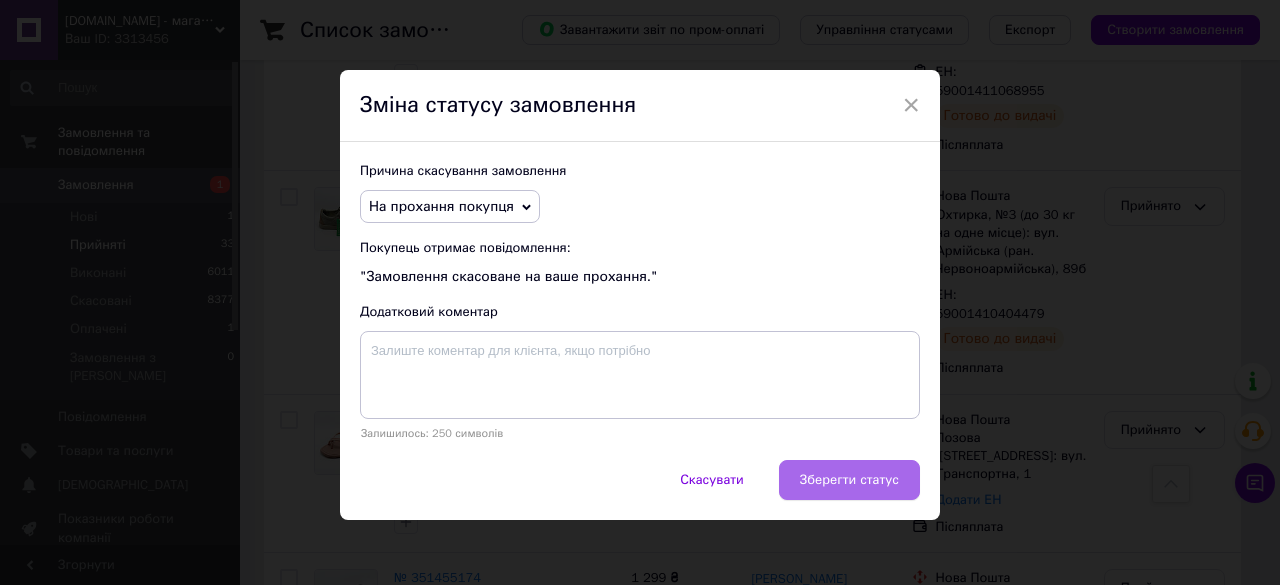click on "Зберегти статус" at bounding box center (849, 480) 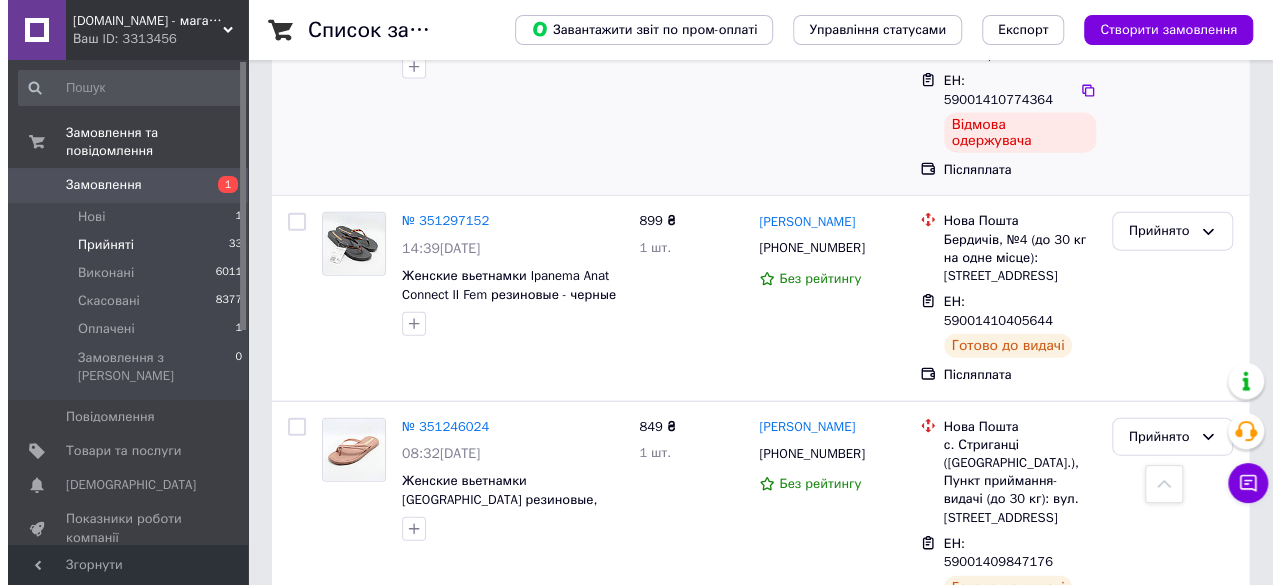 scroll, scrollTop: 6127, scrollLeft: 0, axis: vertical 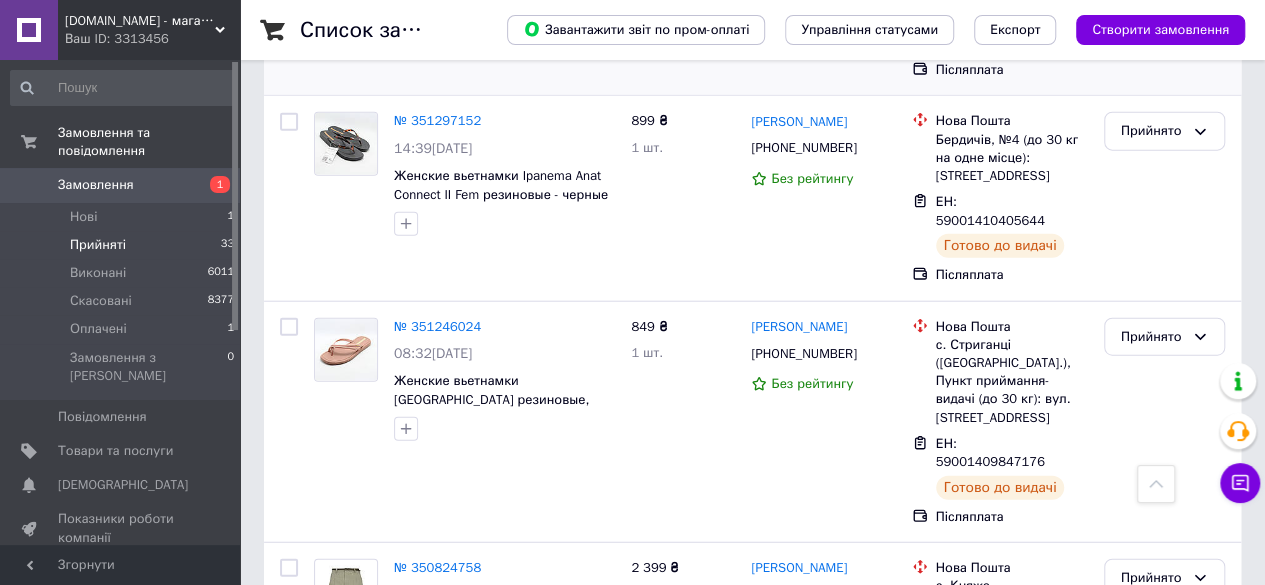 click on "[CREDIT_CARD_NUMBER]" at bounding box center (480, 930) 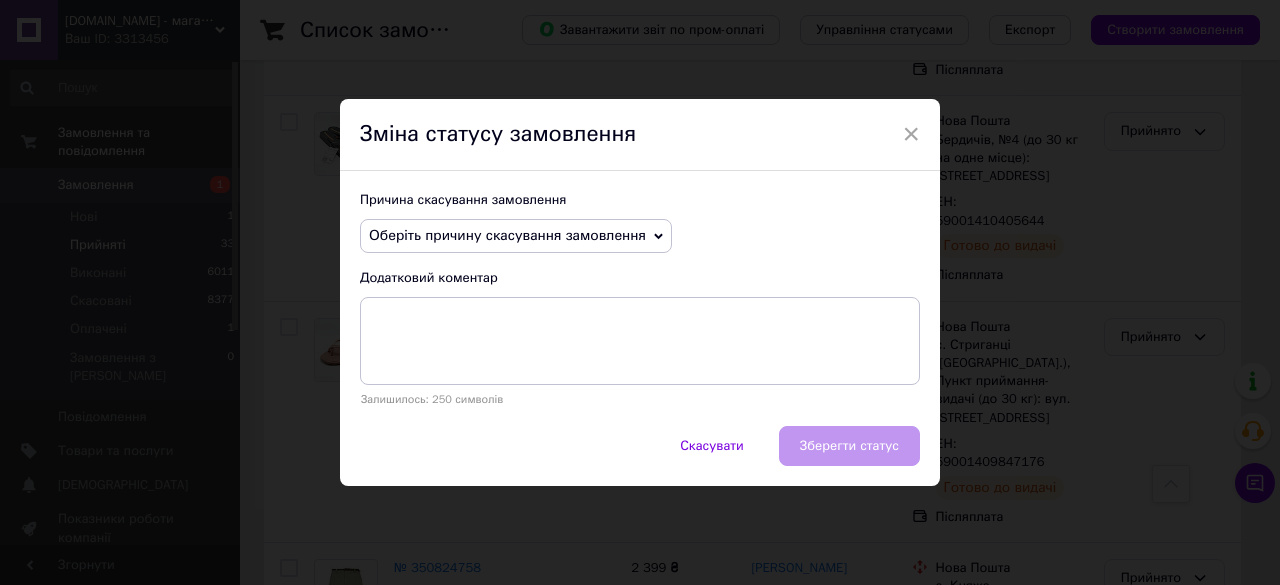 click on "Оберіть причину скасування замовлення" at bounding box center (507, 235) 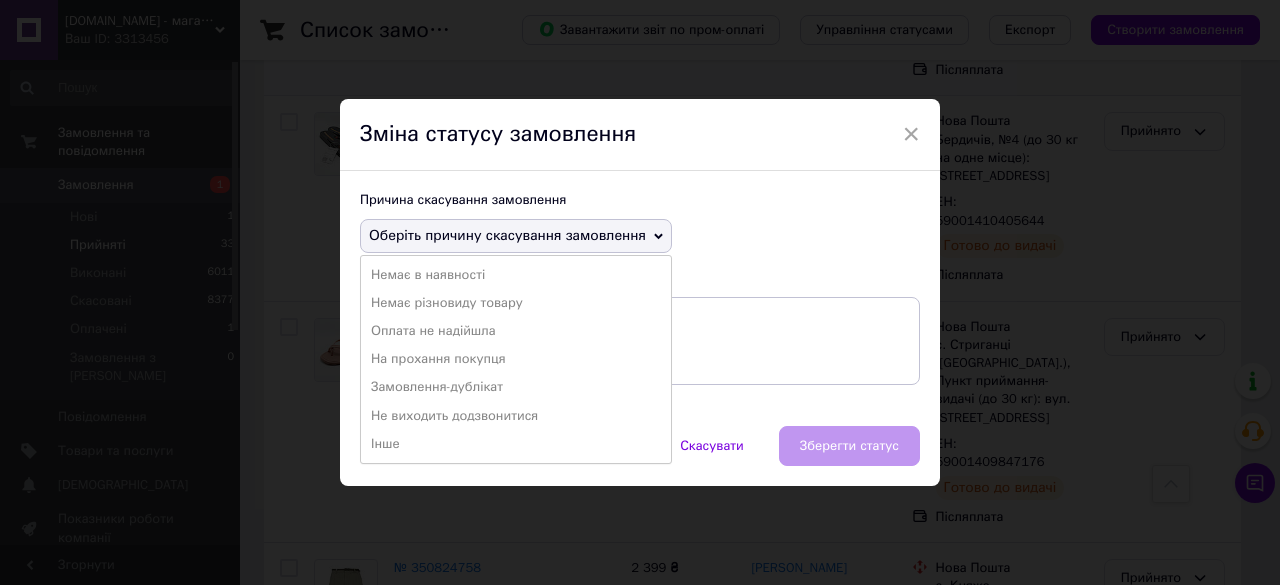 drag, startPoint x: 422, startPoint y: 355, endPoint x: 691, endPoint y: 439, distance: 281.8102 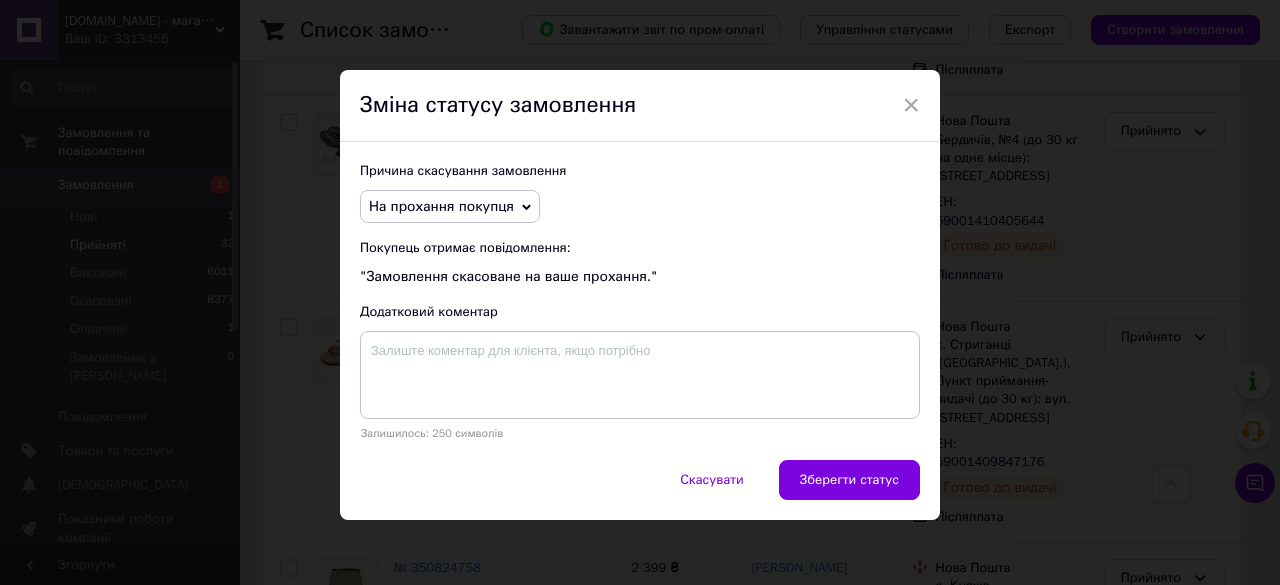 click on "Зберегти статус" at bounding box center (849, 480) 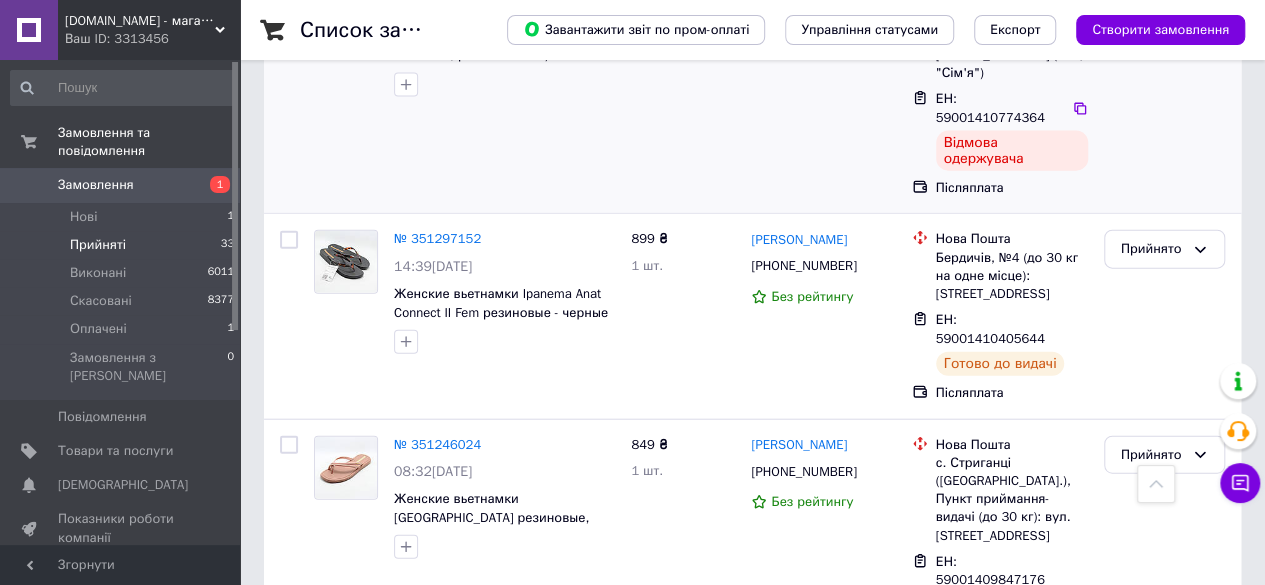 scroll, scrollTop: 5809, scrollLeft: 0, axis: vertical 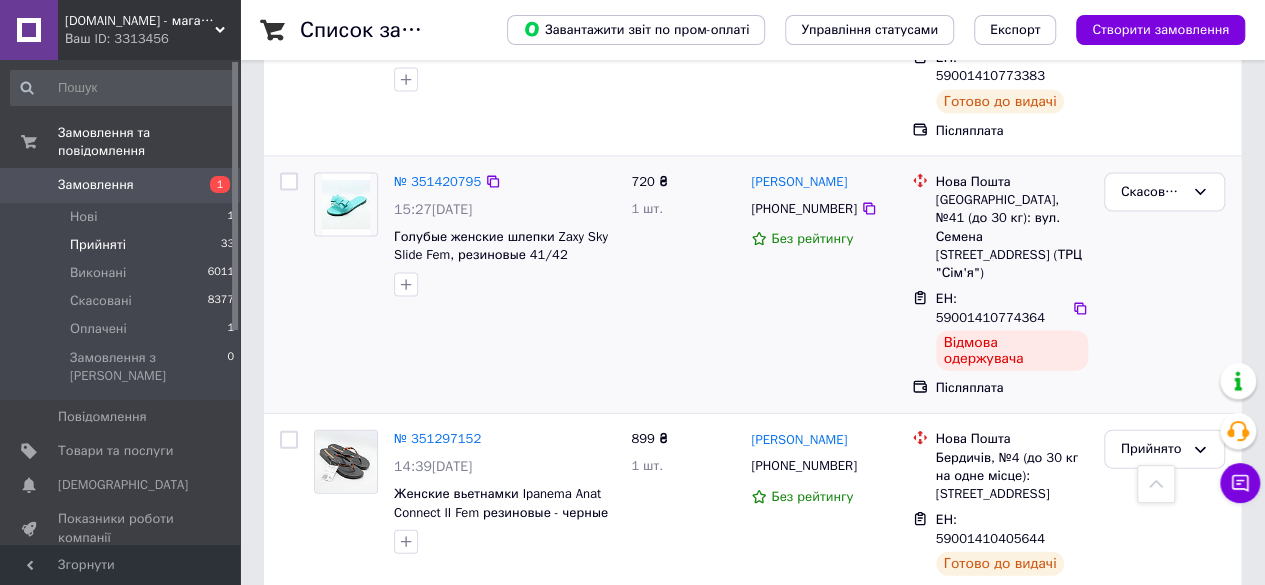 click at bounding box center (1080, 1031) 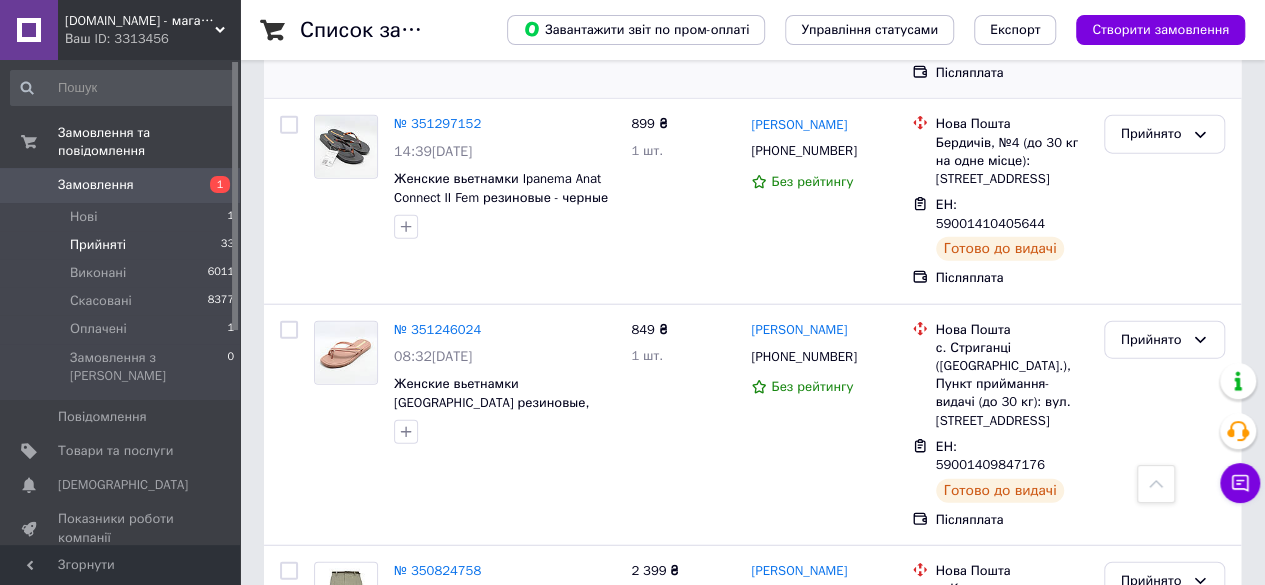 scroll, scrollTop: 6127, scrollLeft: 0, axis: vertical 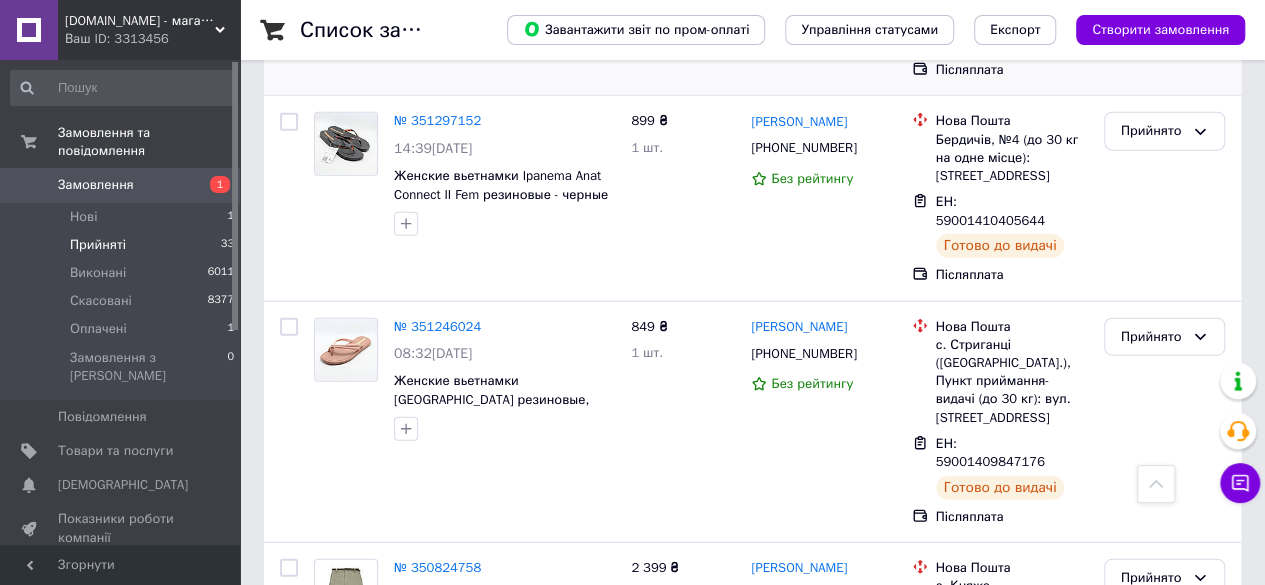 click 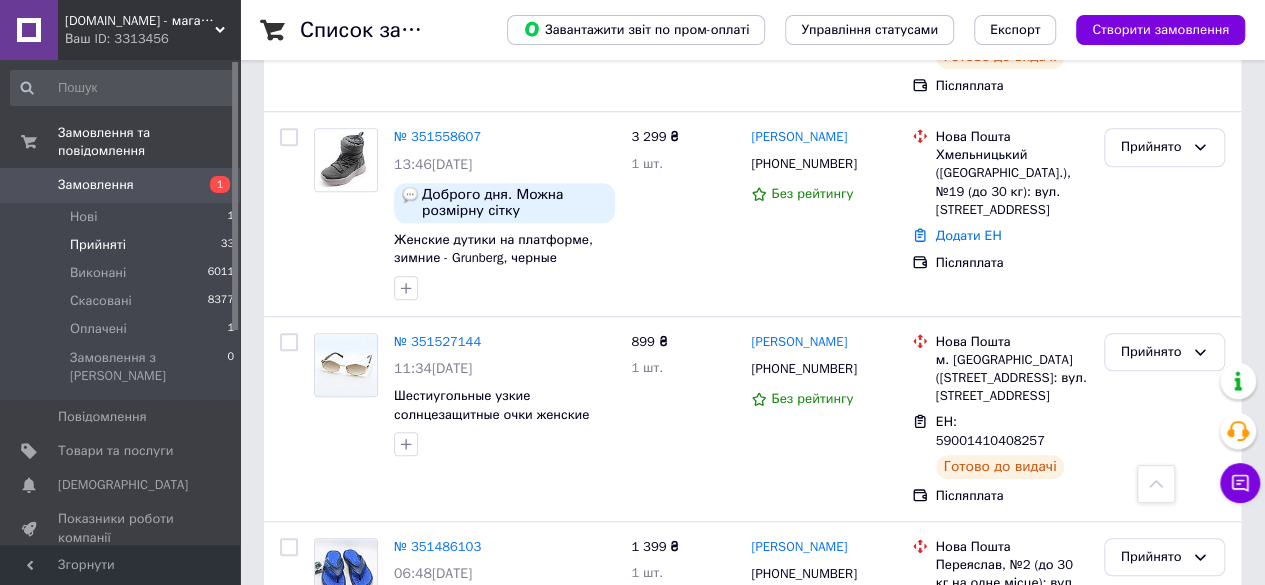 scroll, scrollTop: 4527, scrollLeft: 0, axis: vertical 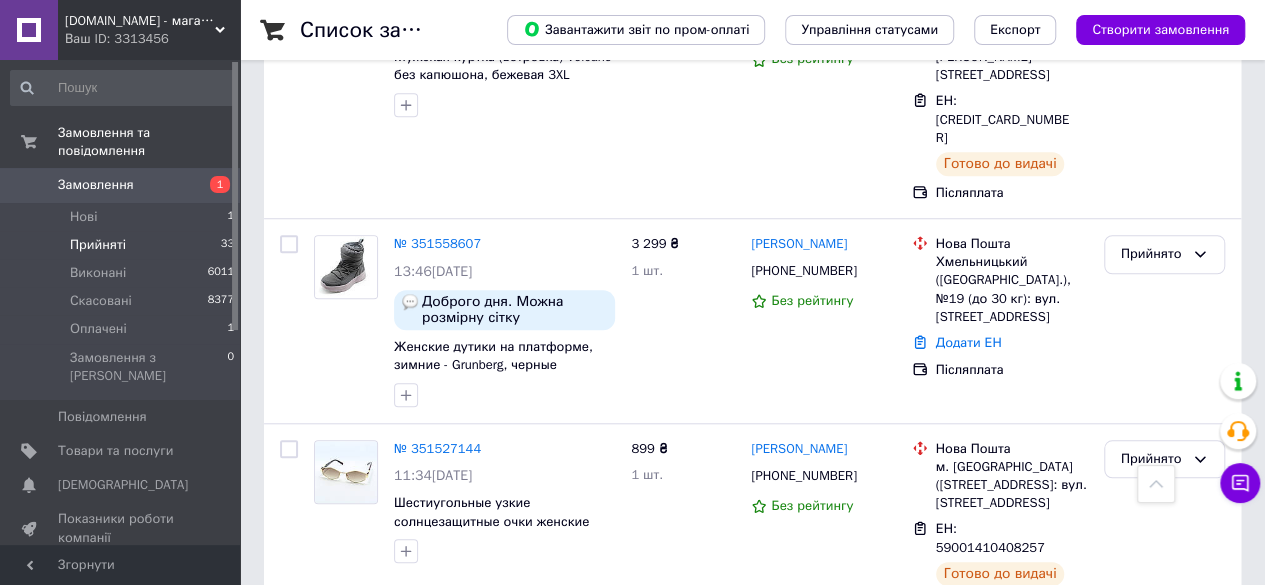 click 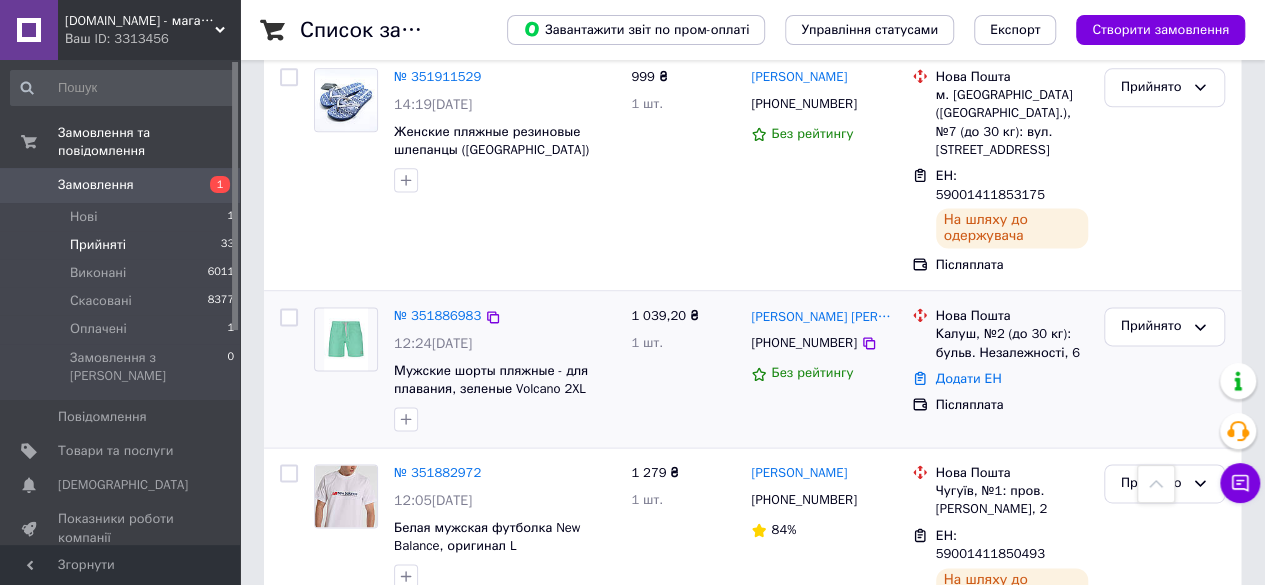 scroll, scrollTop: 1300, scrollLeft: 0, axis: vertical 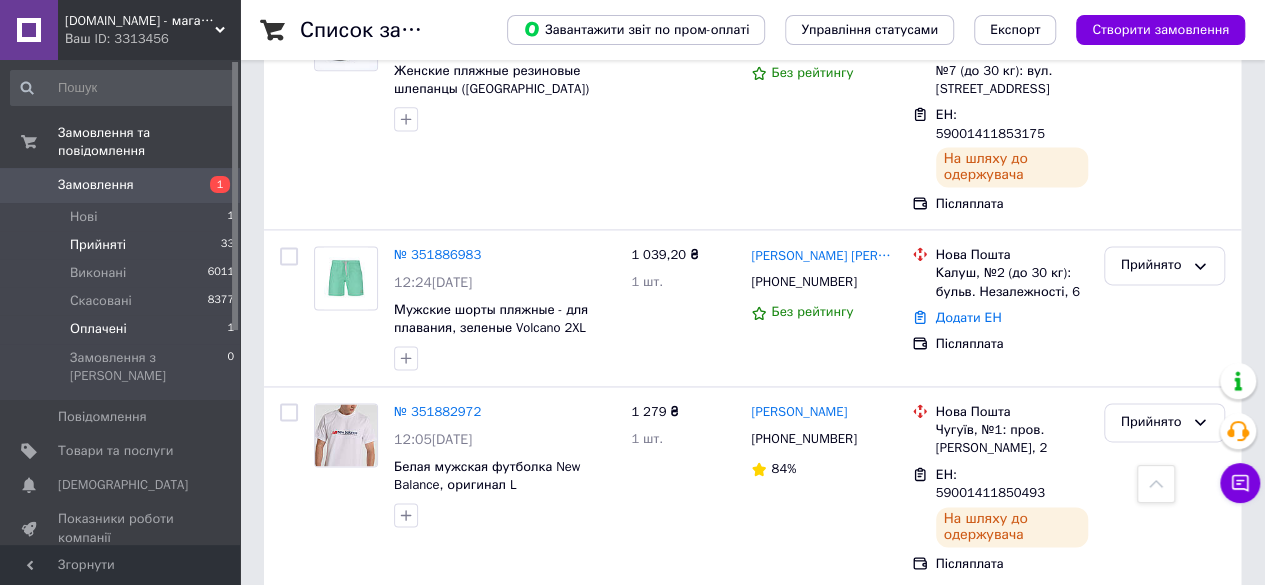 click on "Оплачені 1" at bounding box center [123, 329] 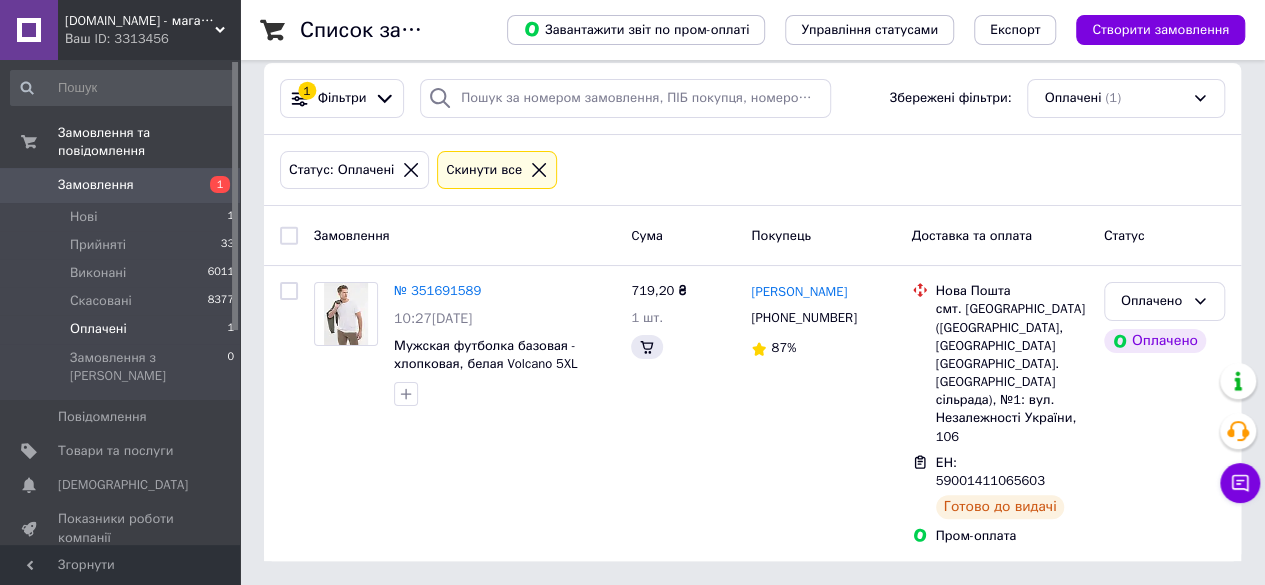 scroll, scrollTop: 0, scrollLeft: 0, axis: both 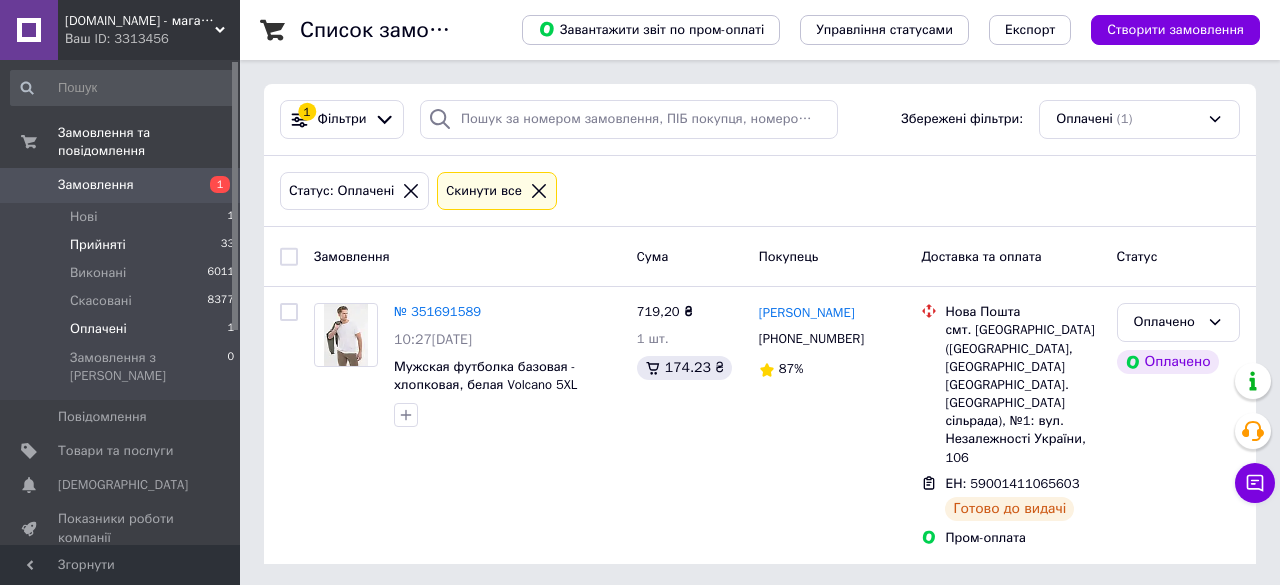 click on "Прийняті 33" at bounding box center [123, 245] 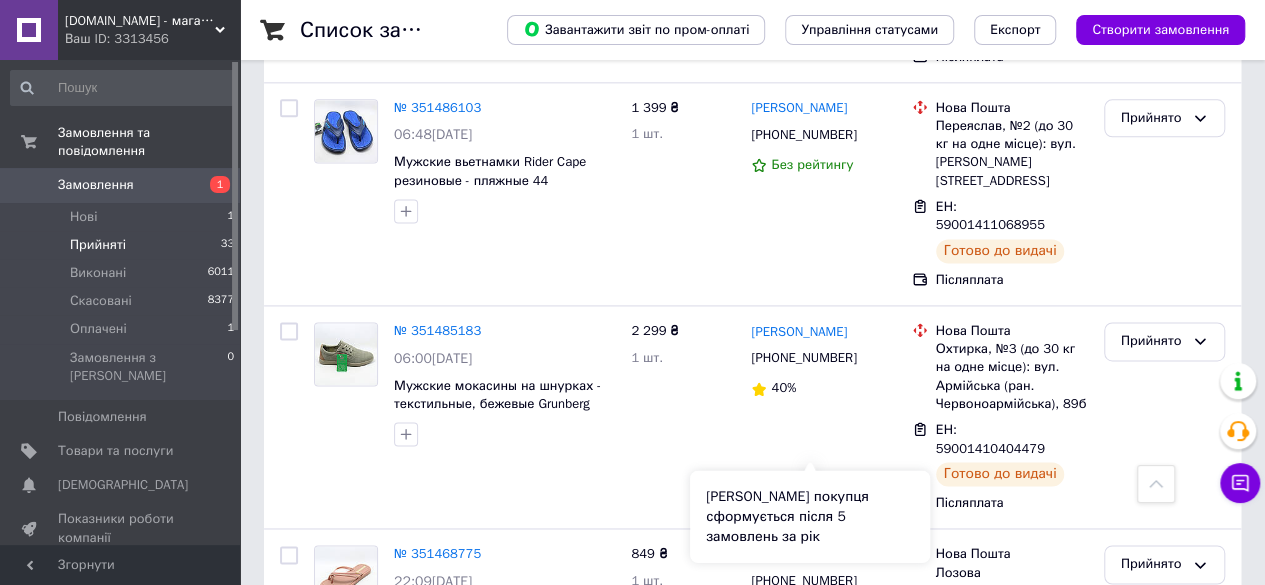 scroll, scrollTop: 5373, scrollLeft: 0, axis: vertical 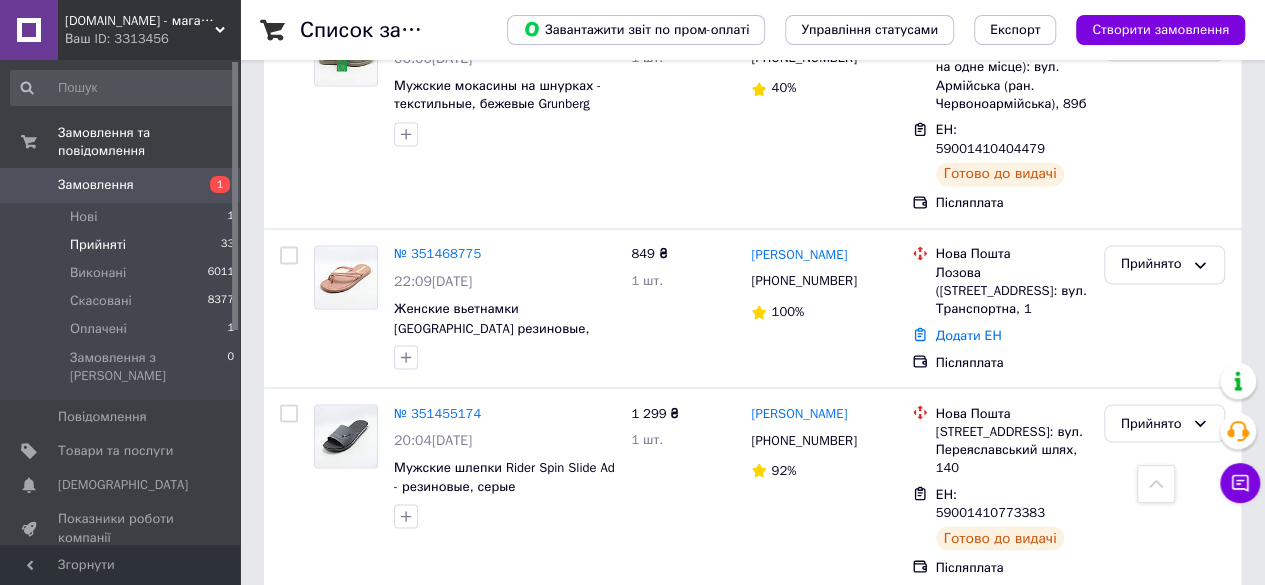 click 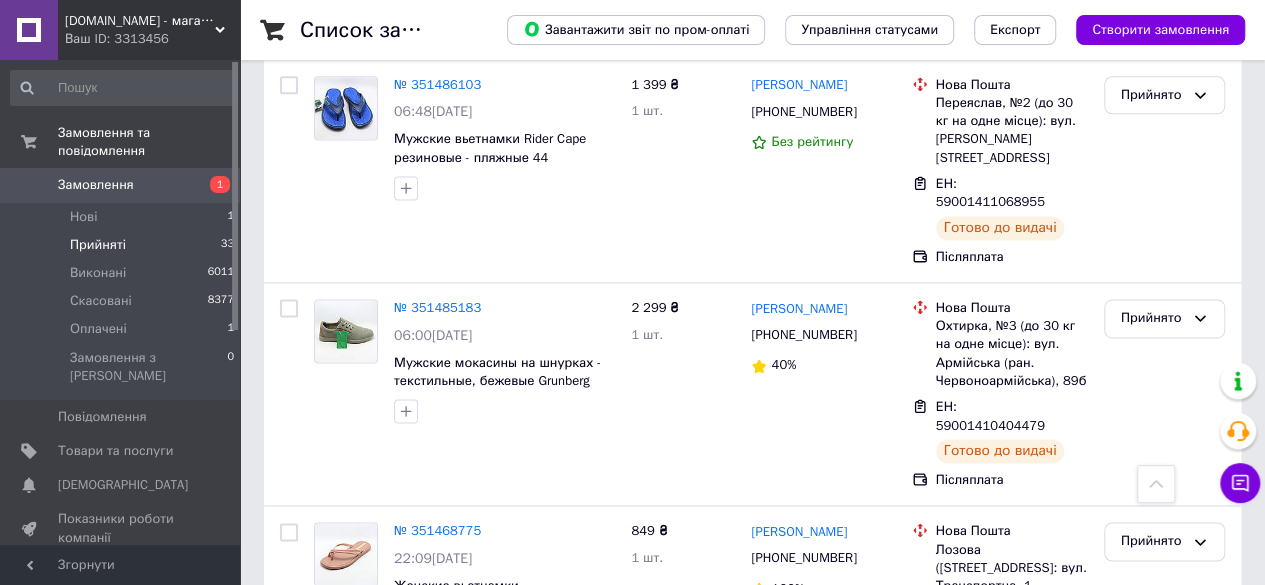 scroll, scrollTop: 5073, scrollLeft: 0, axis: vertical 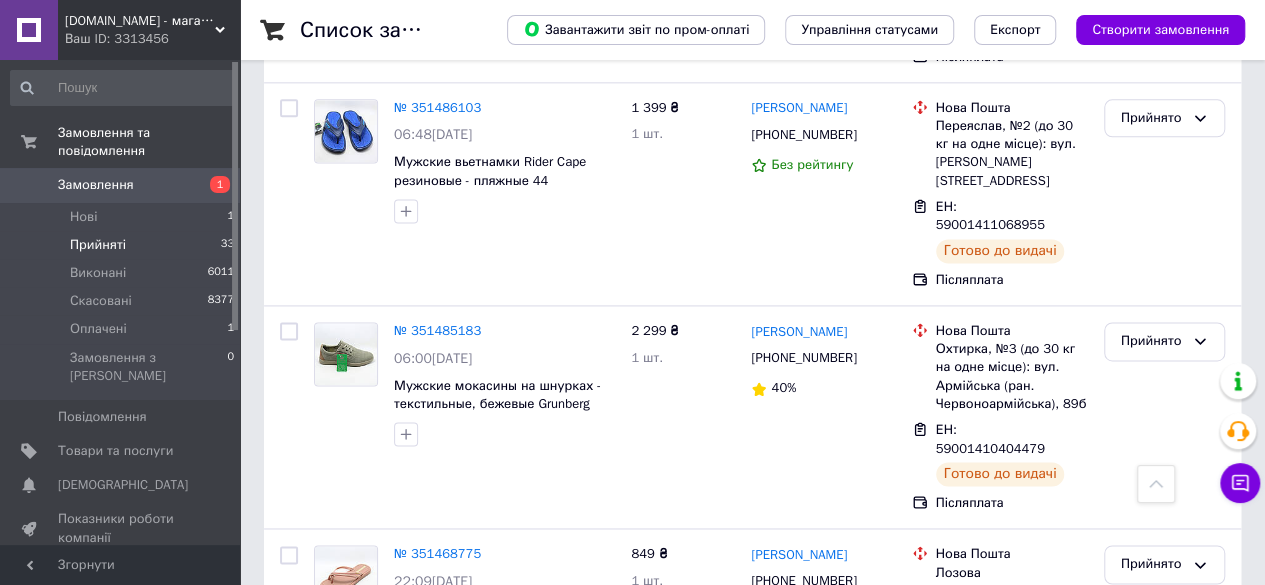 click 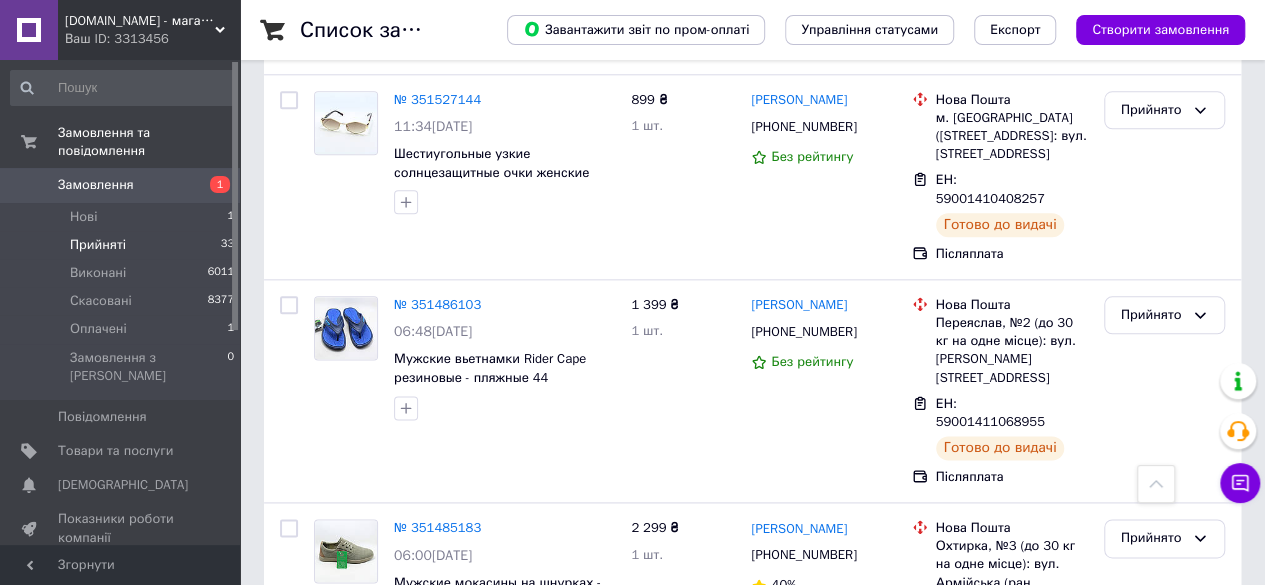 scroll, scrollTop: 4873, scrollLeft: 0, axis: vertical 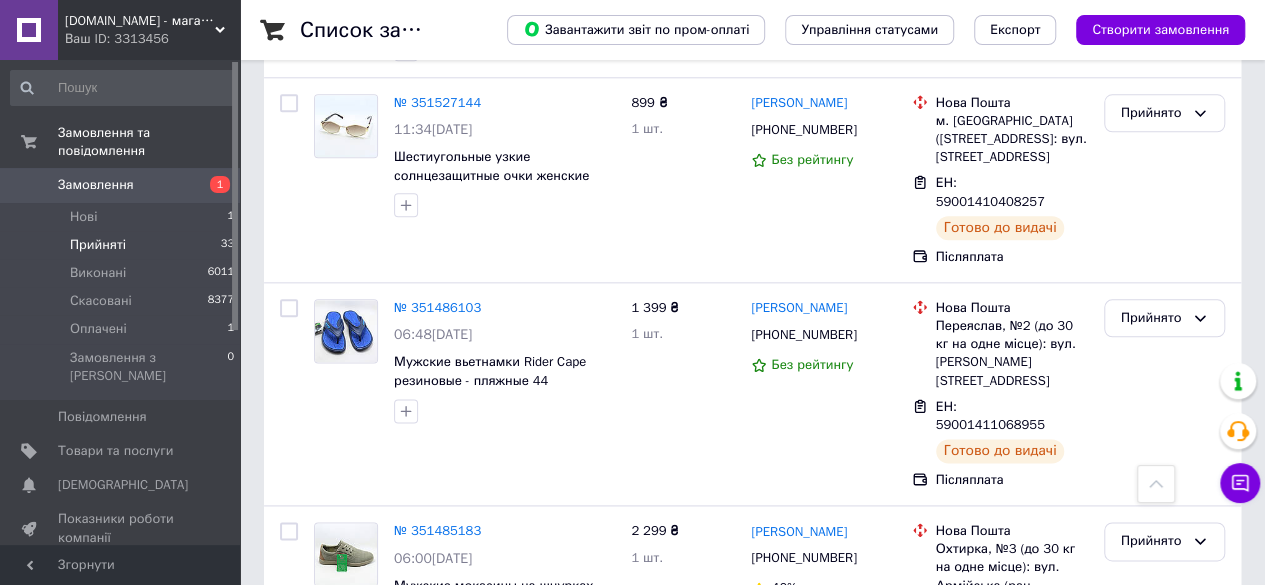 click on "Прийнято" at bounding box center [1152, 764] 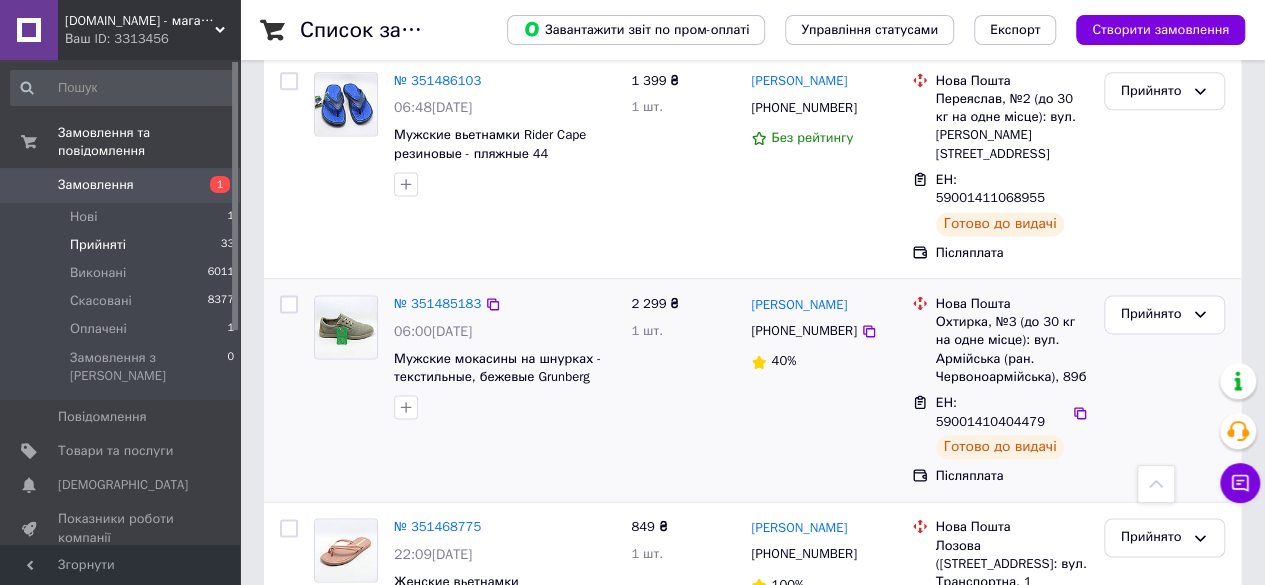 scroll, scrollTop: 4973, scrollLeft: 0, axis: vertical 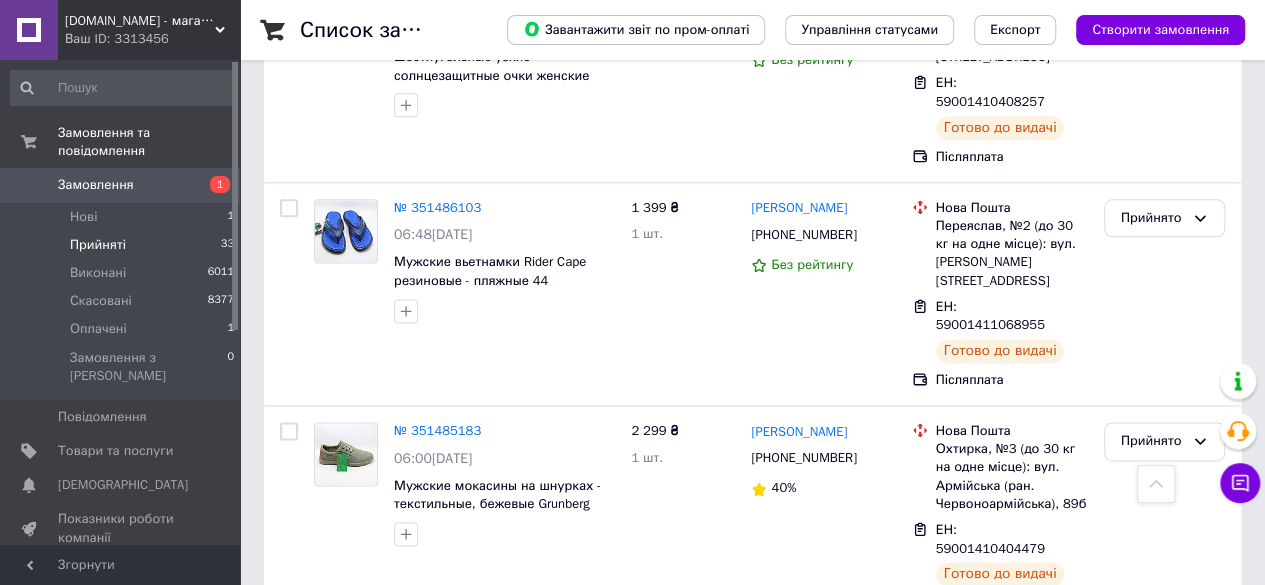 click on "Прийнято" at bounding box center [1152, 664] 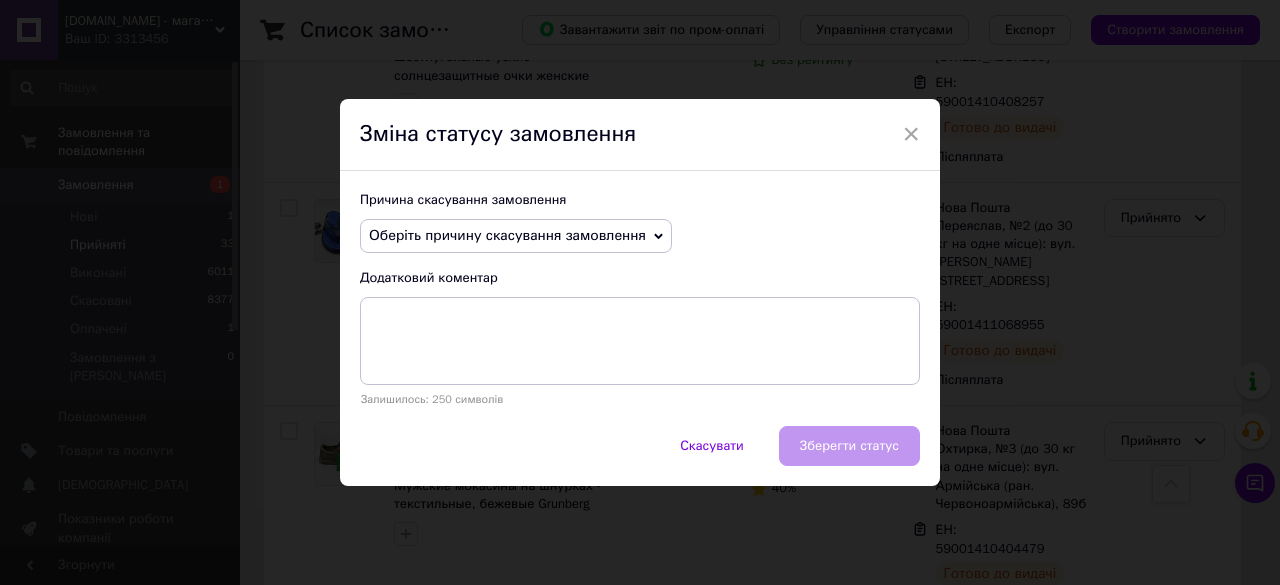 drag, startPoint x: 450, startPoint y: 237, endPoint x: 438, endPoint y: 259, distance: 25.059929 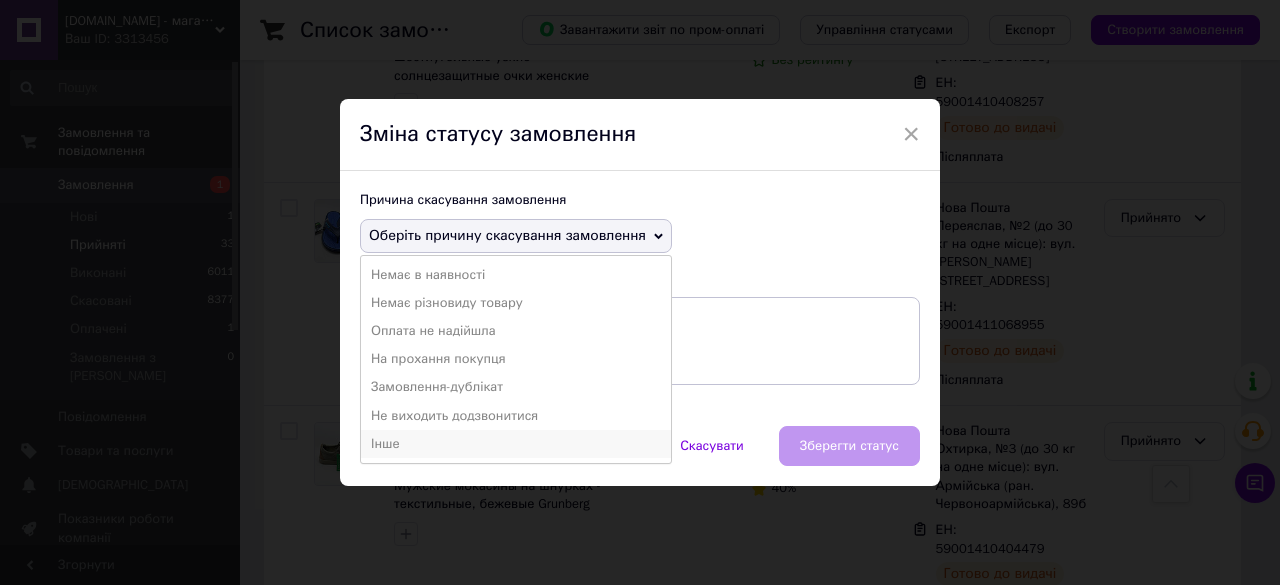 click on "Інше" at bounding box center (516, 444) 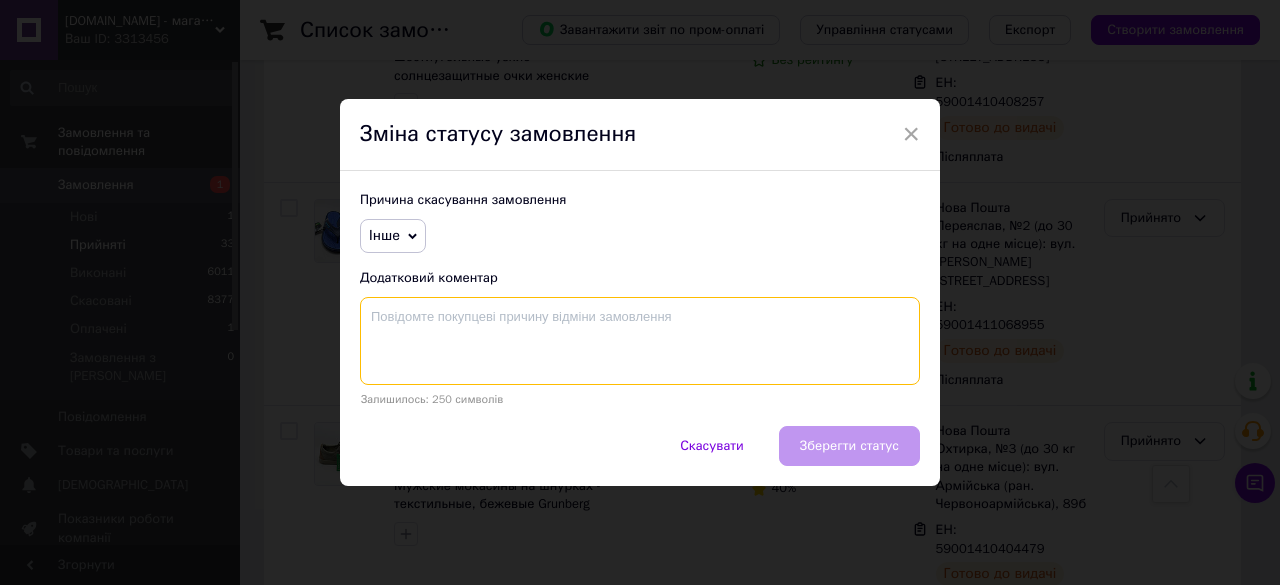 click at bounding box center (640, 341) 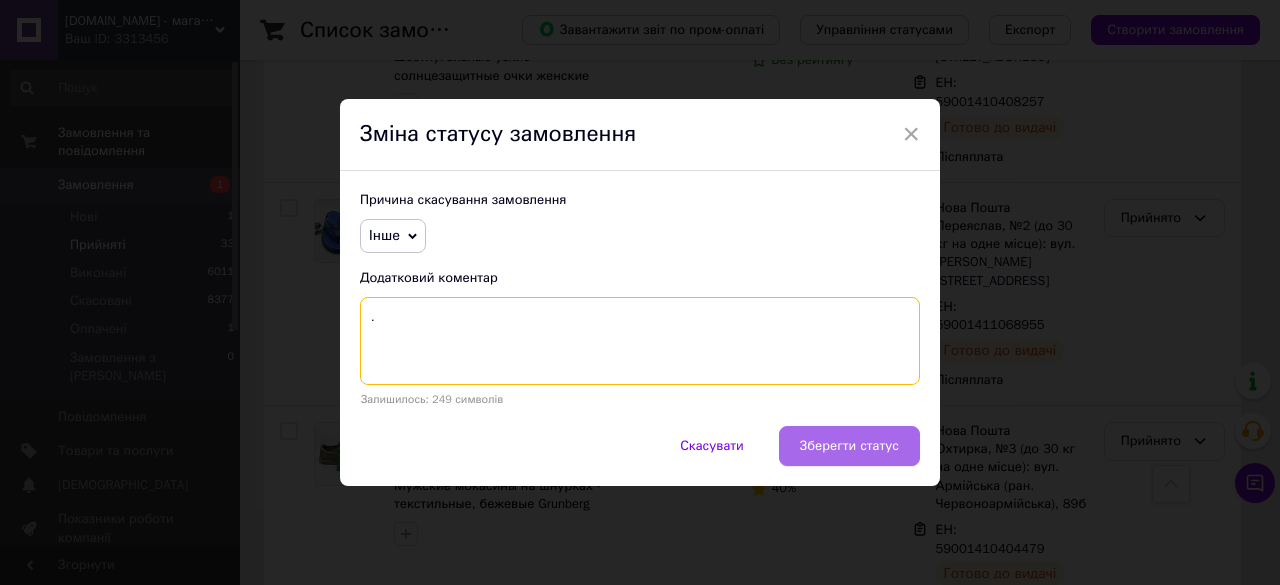 type on "." 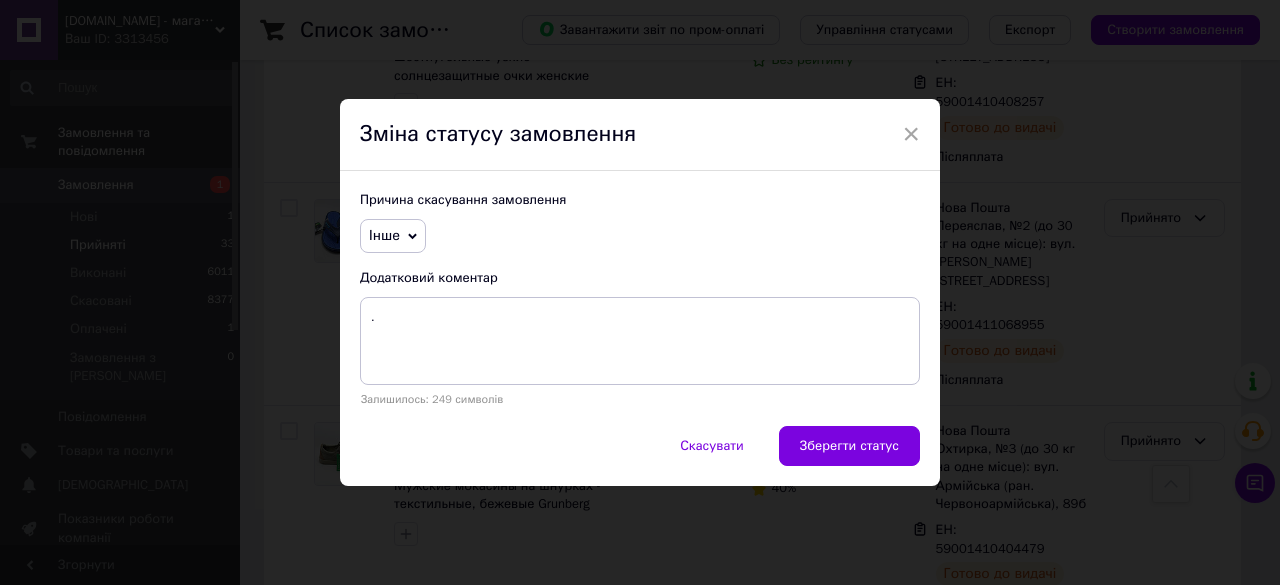 click on "Зберегти статус" at bounding box center [849, 446] 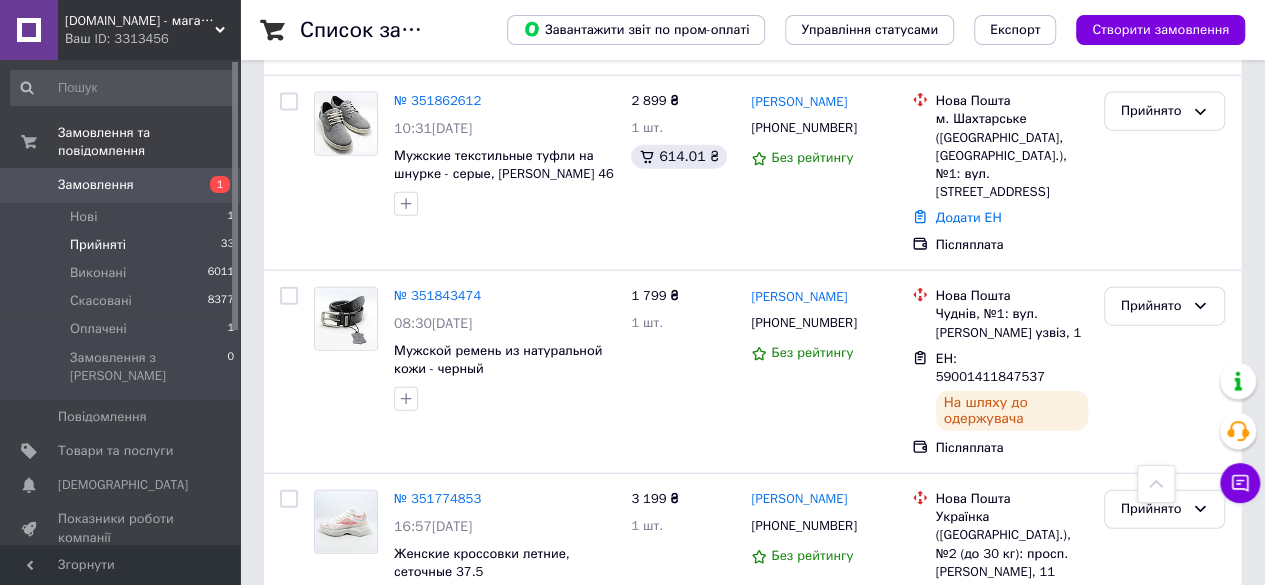 scroll, scrollTop: 2373, scrollLeft: 0, axis: vertical 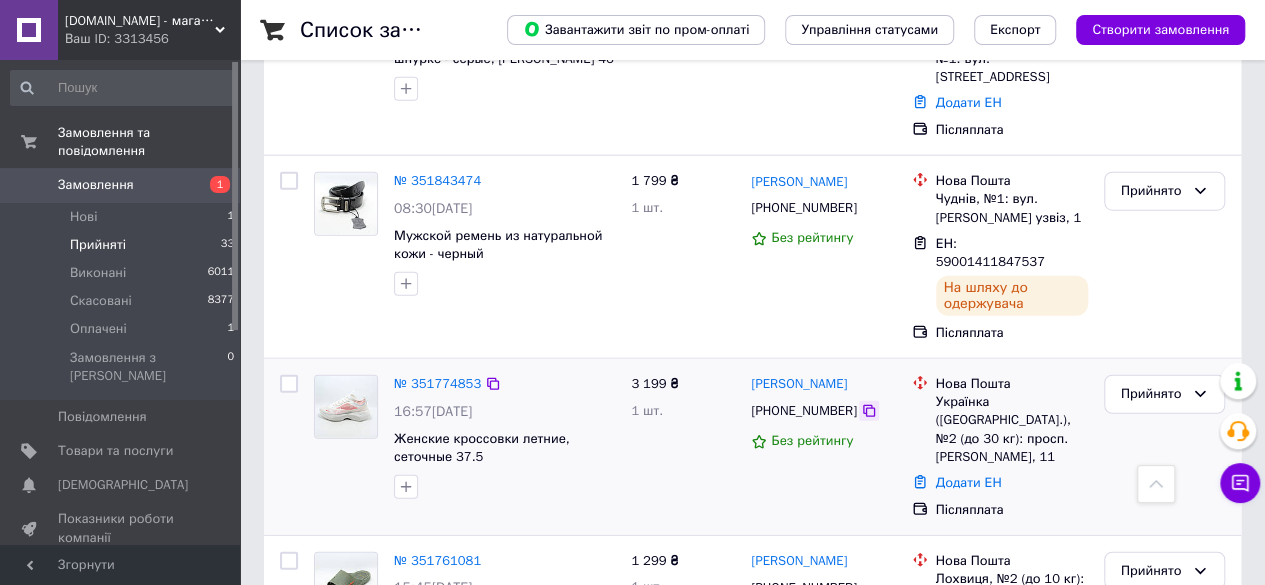 click 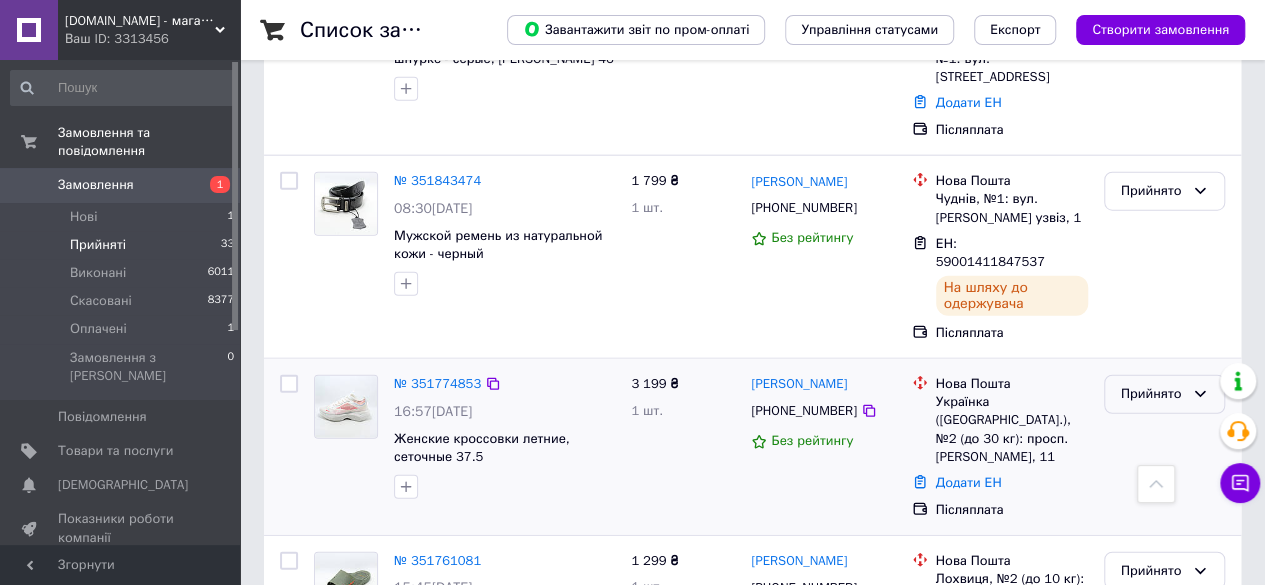 drag, startPoint x: 1160, startPoint y: 237, endPoint x: 1161, endPoint y: 261, distance: 24.020824 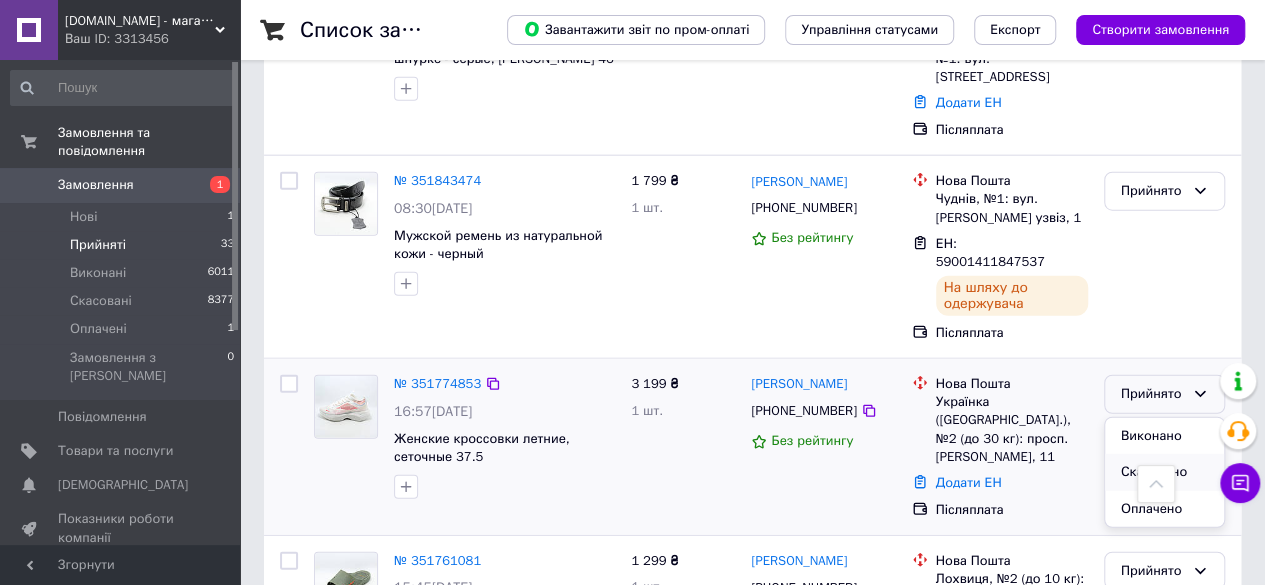 drag, startPoint x: 1171, startPoint y: 312, endPoint x: 1156, endPoint y: 328, distance: 21.931713 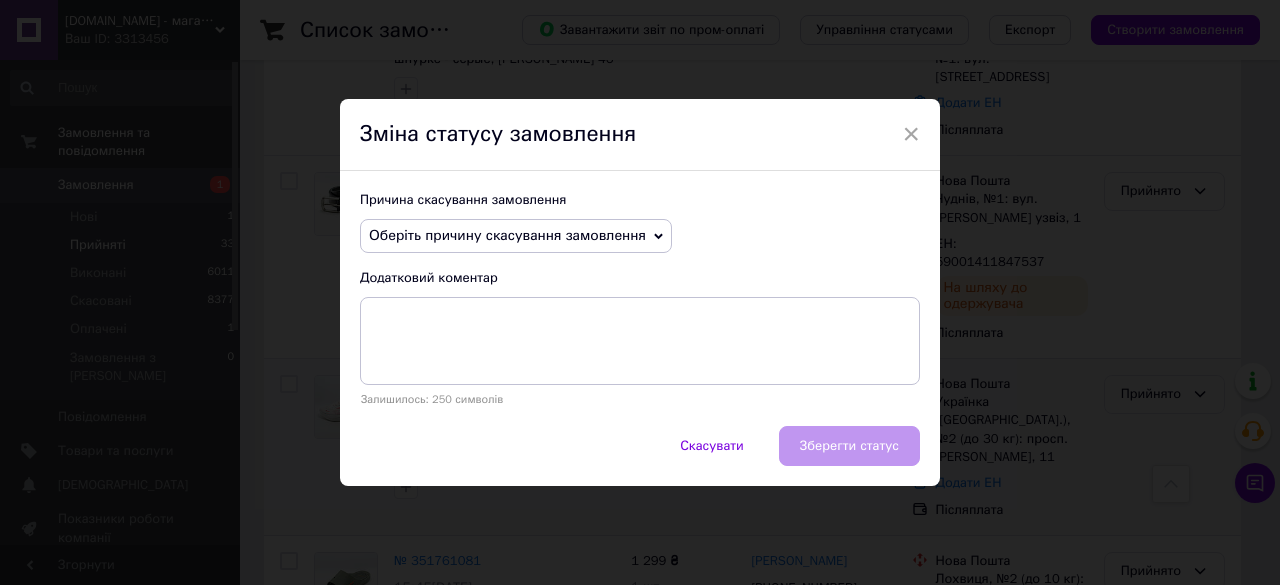 click on "Оберіть причину скасування замовлення" at bounding box center [507, 235] 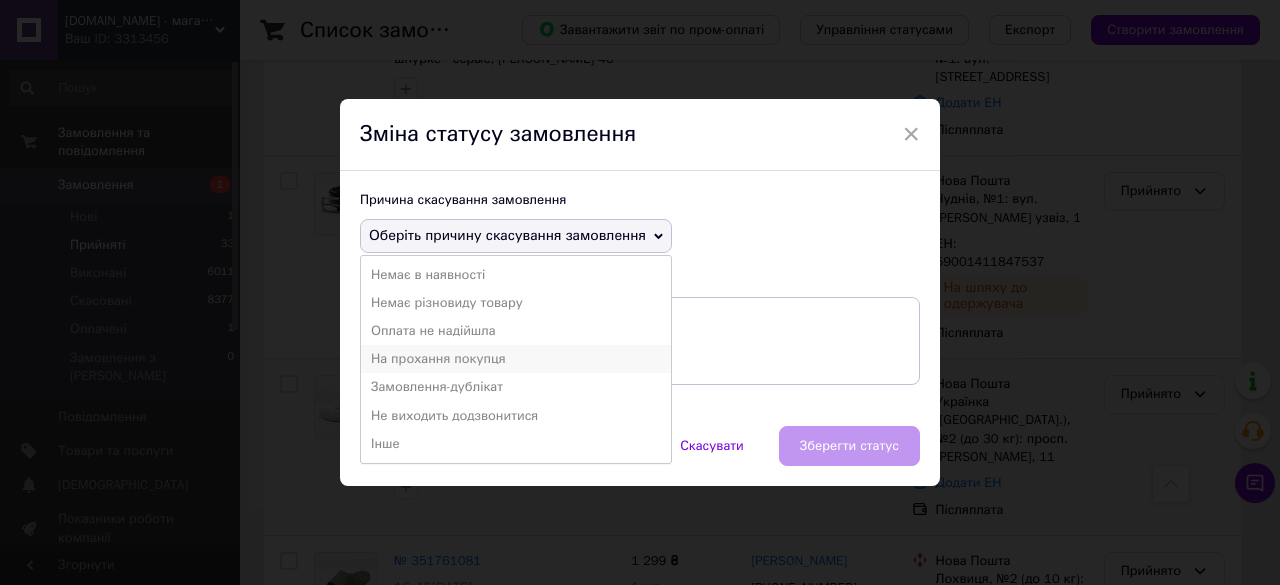click on "На прохання покупця" at bounding box center (516, 359) 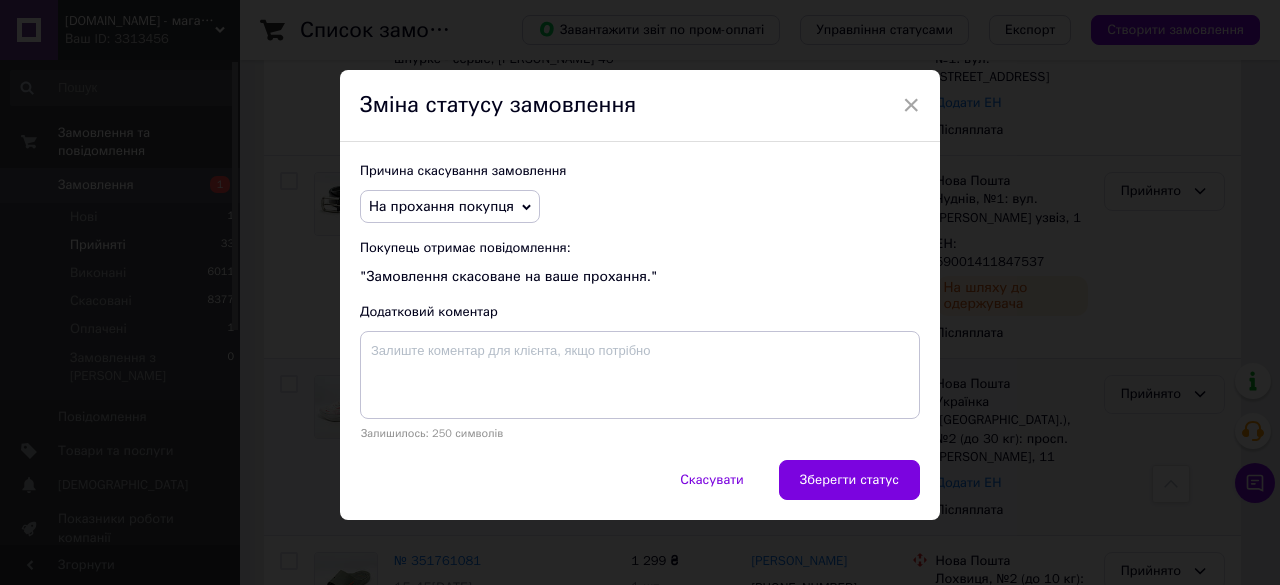 click on "На прохання покупця" at bounding box center [441, 206] 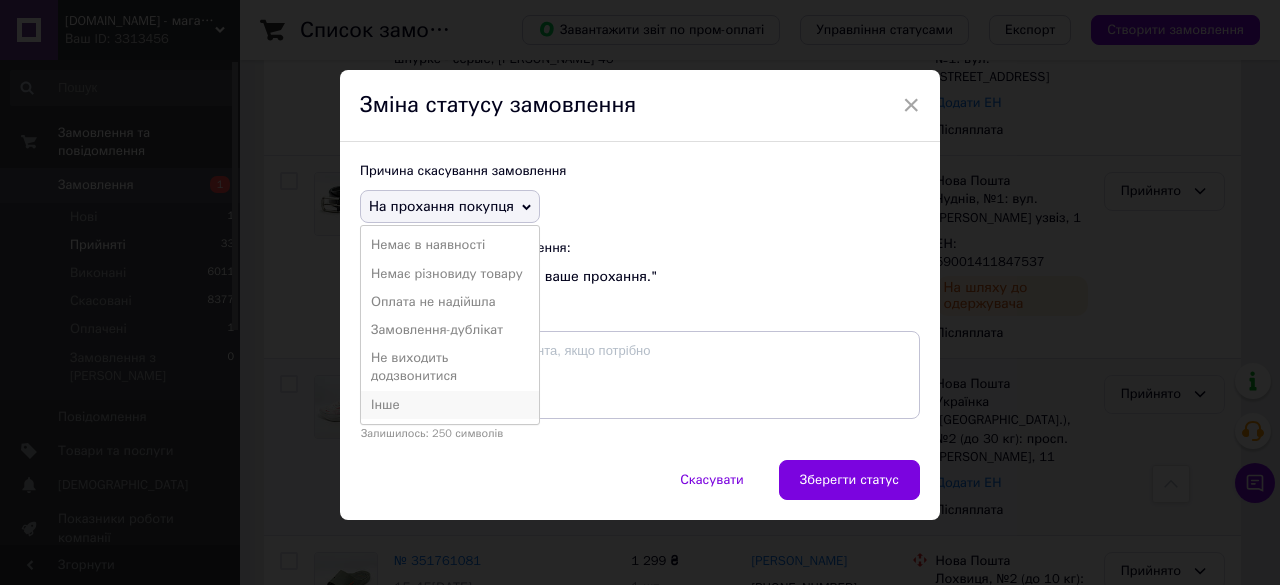 click on "Інше" at bounding box center [450, 405] 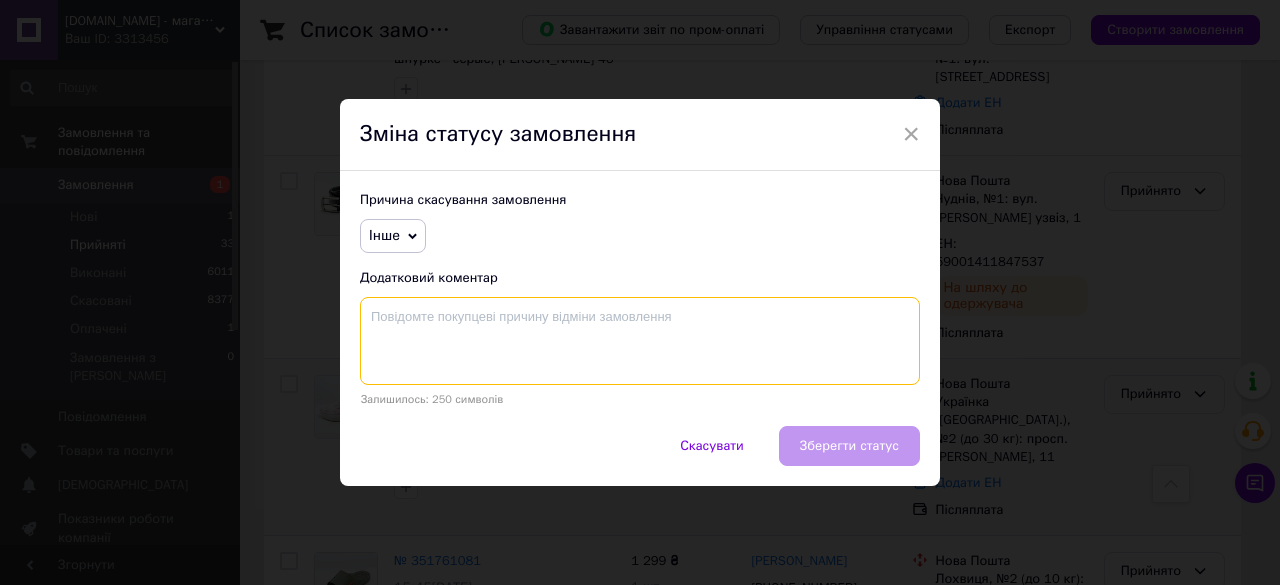click at bounding box center (640, 341) 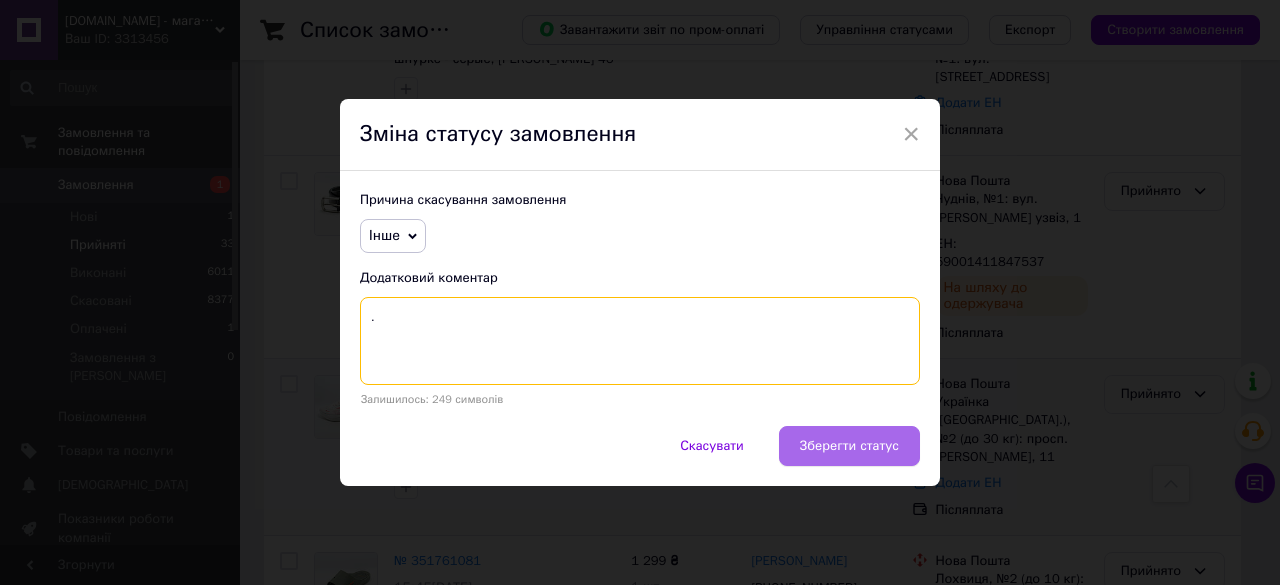 type on "." 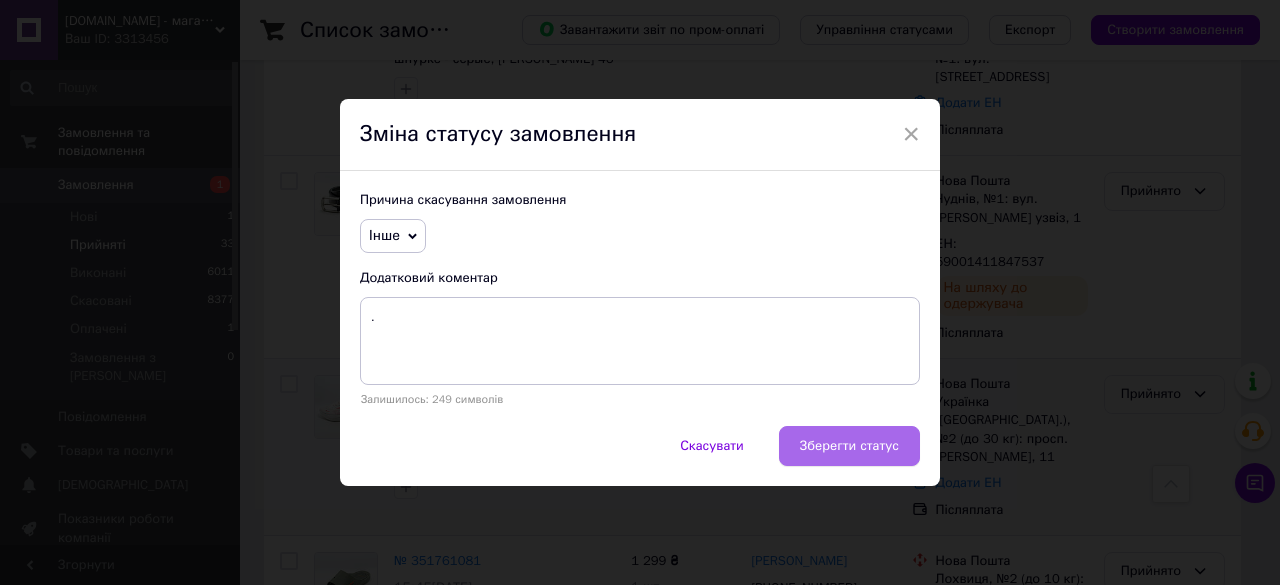 click on "Зберегти статус" at bounding box center (849, 446) 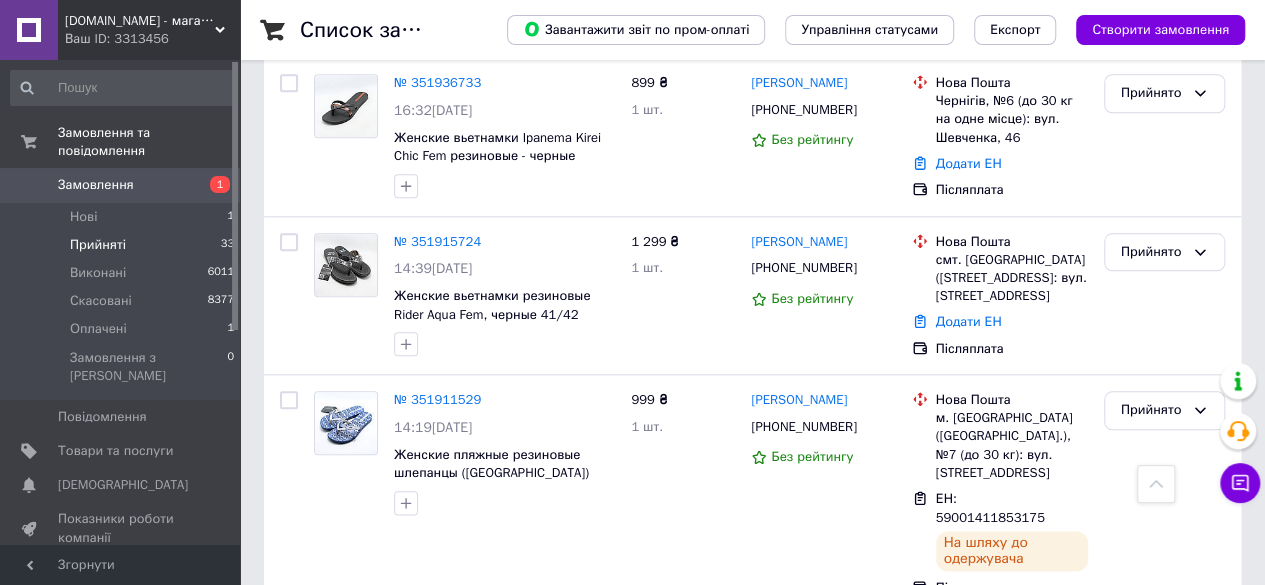 scroll, scrollTop: 873, scrollLeft: 0, axis: vertical 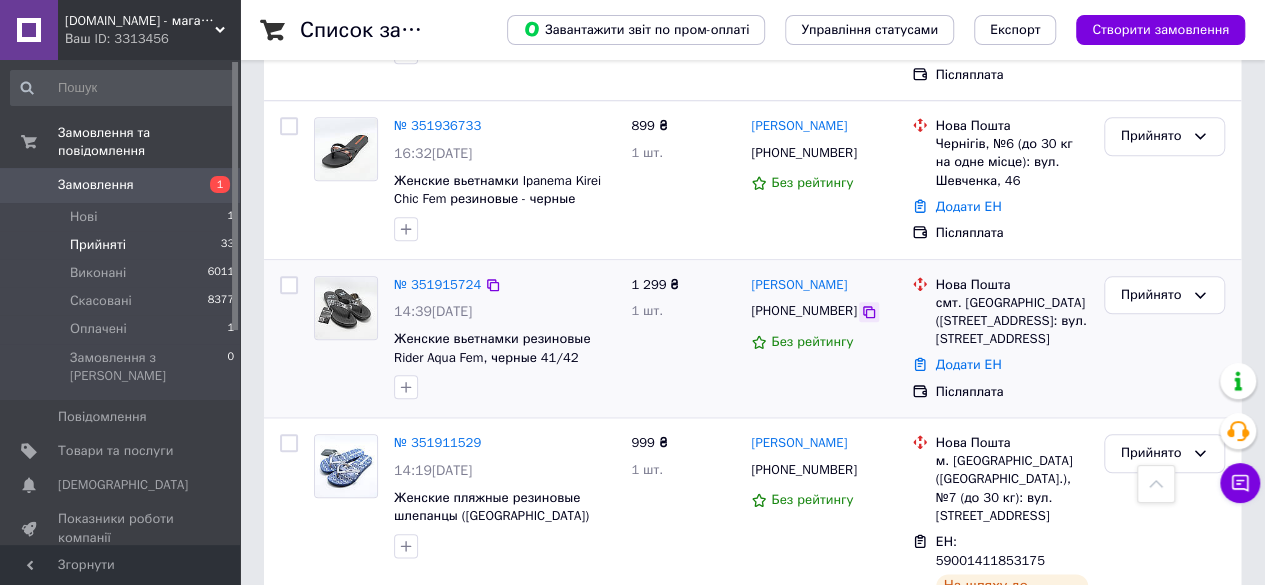 click 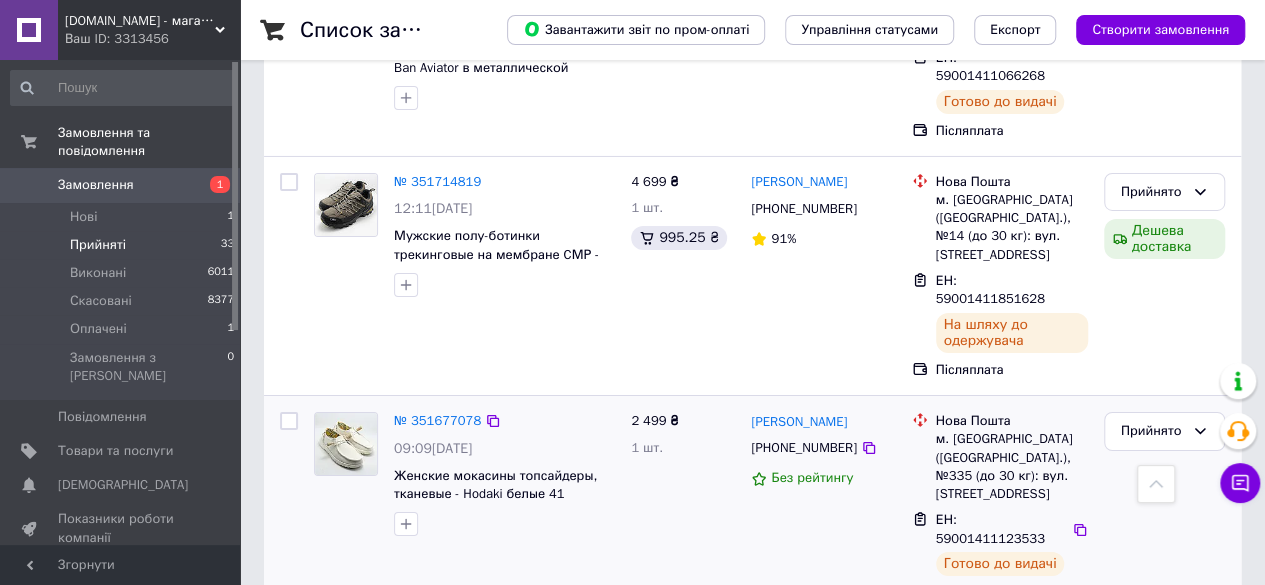 scroll, scrollTop: 3500, scrollLeft: 0, axis: vertical 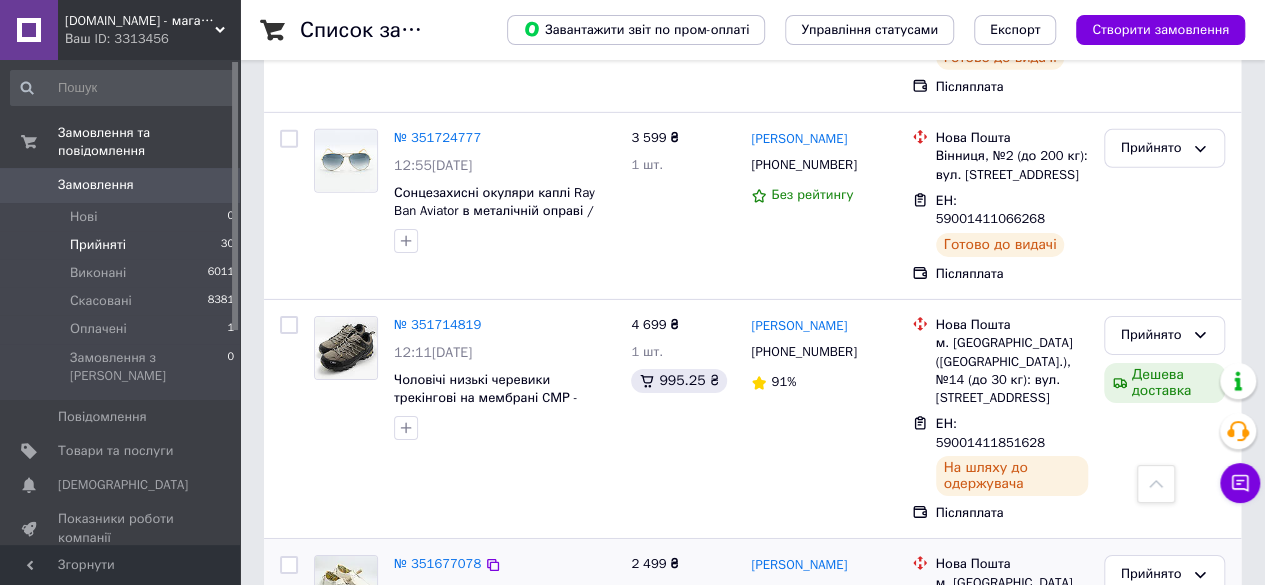 drag, startPoint x: 594, startPoint y: 230, endPoint x: 1095, endPoint y: 299, distance: 505.7292 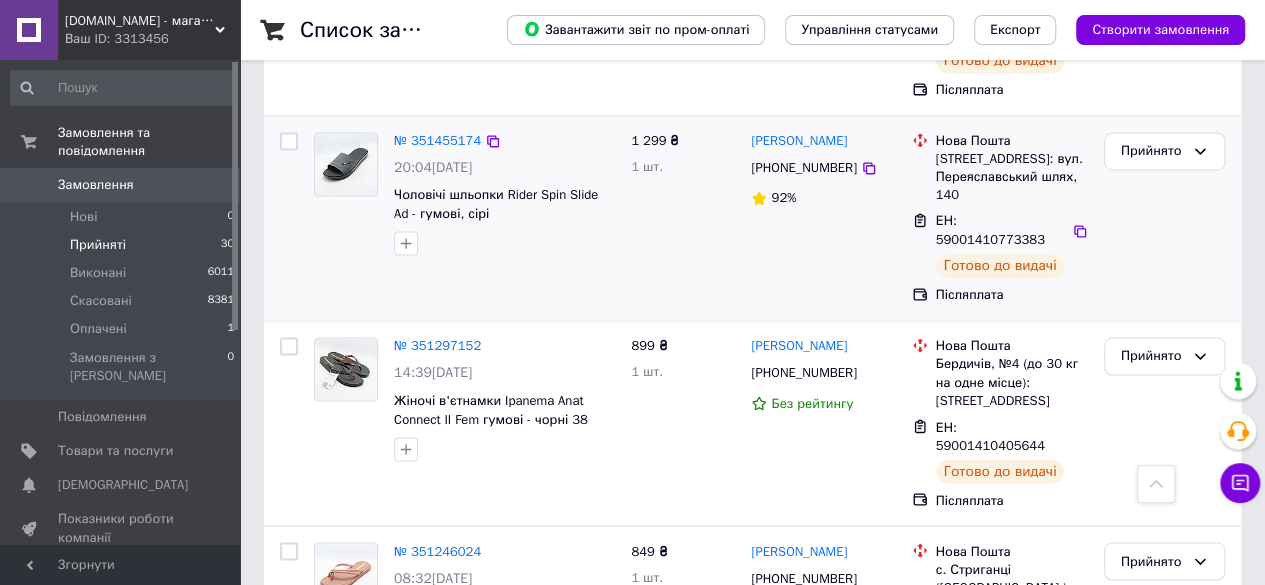 scroll, scrollTop: 5456, scrollLeft: 0, axis: vertical 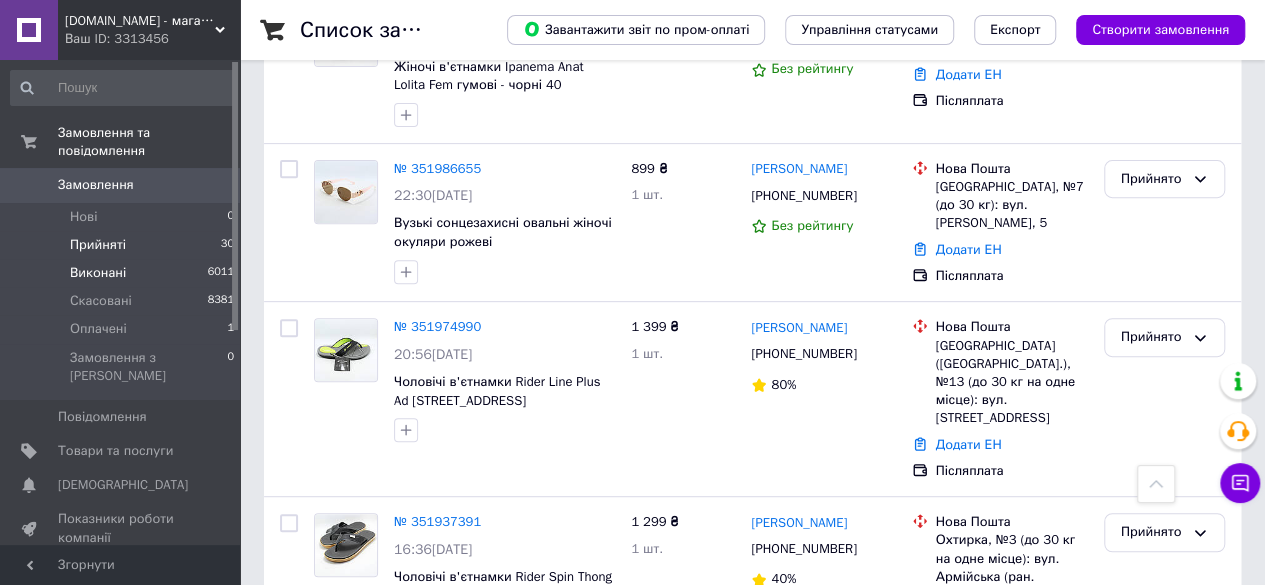 click on "Виконані 6011" at bounding box center (123, 273) 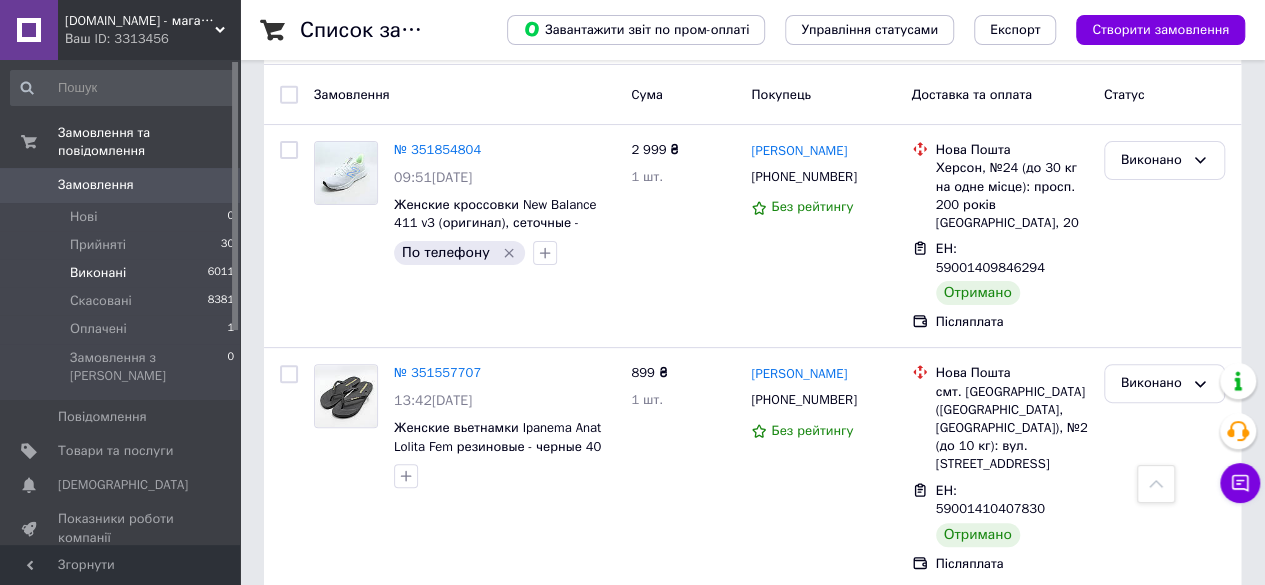scroll, scrollTop: 0, scrollLeft: 0, axis: both 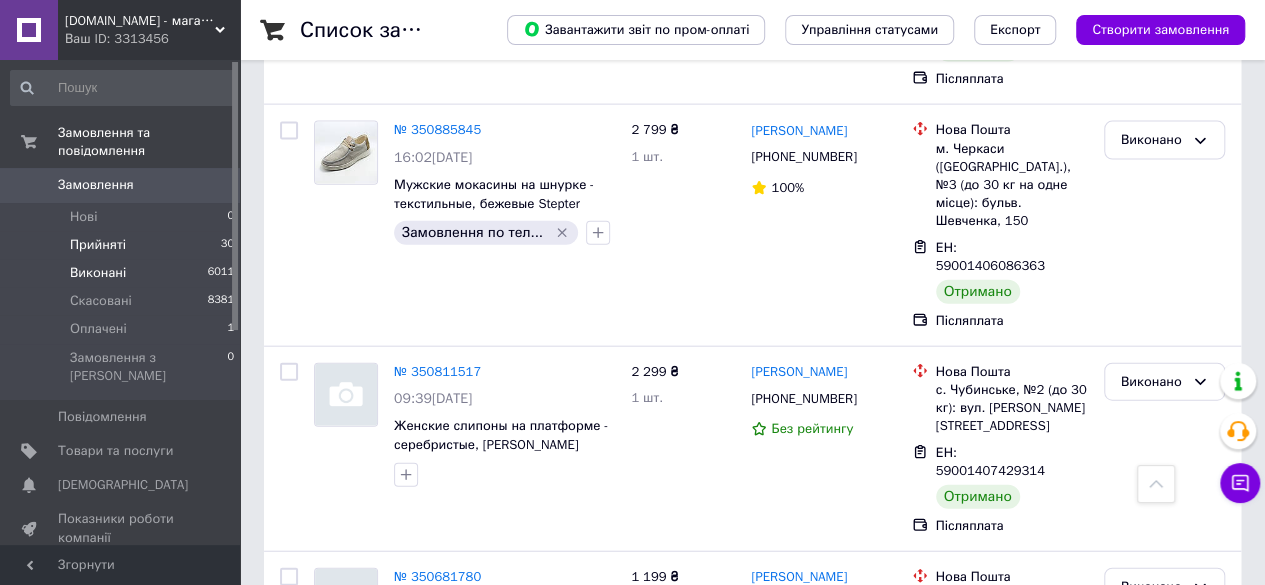 click on "Прийняті 30" at bounding box center (123, 245) 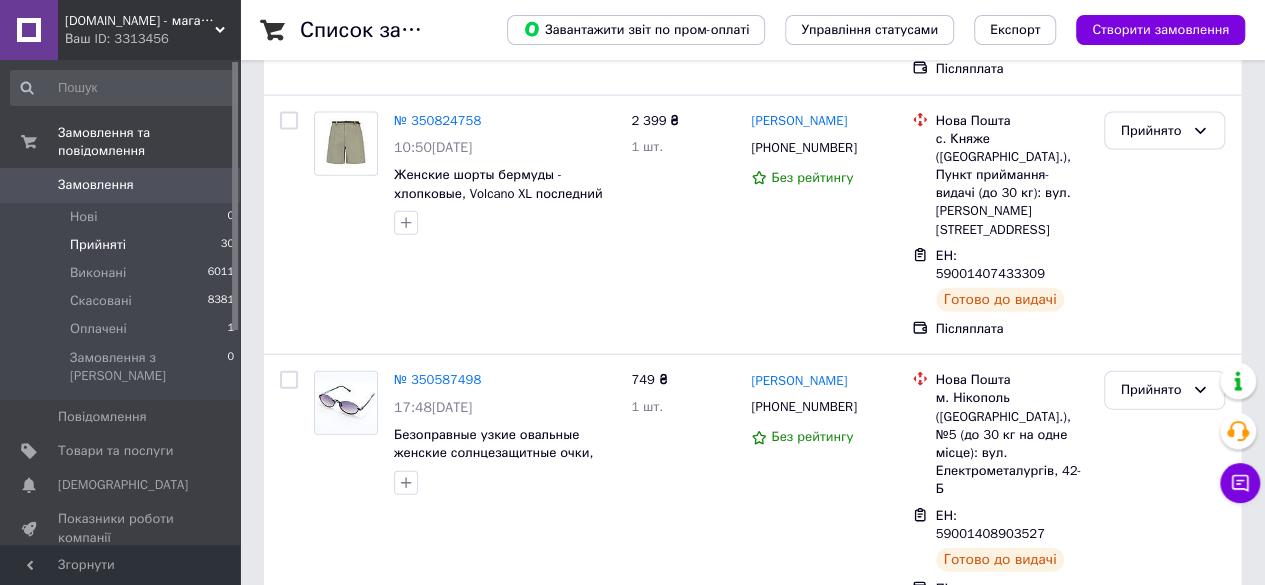 scroll, scrollTop: 0, scrollLeft: 0, axis: both 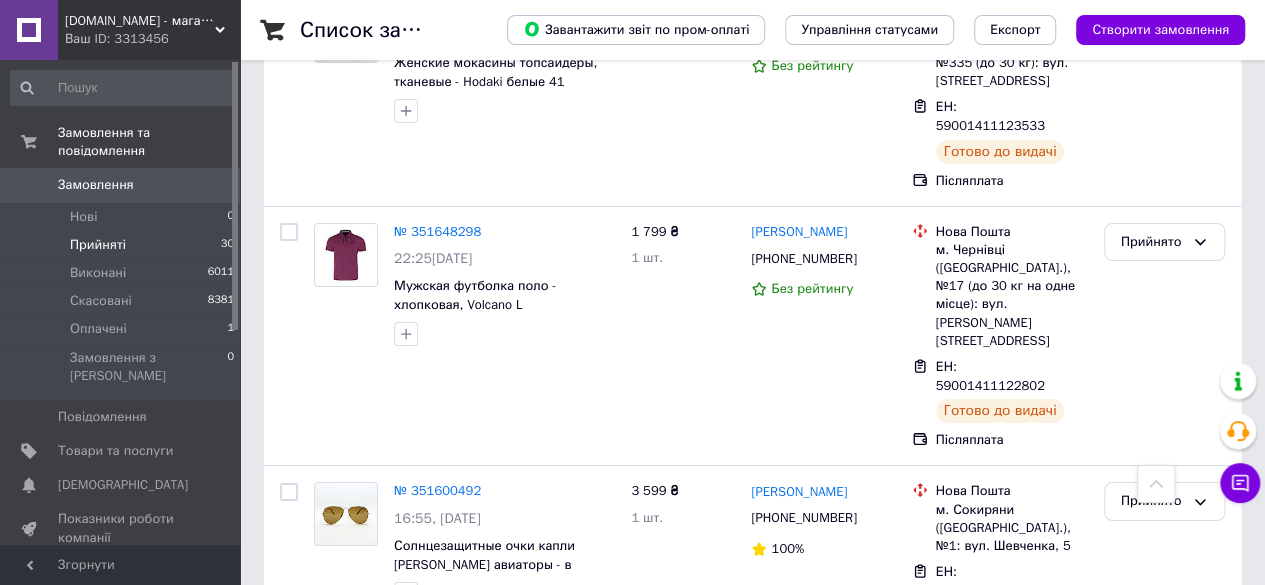 click 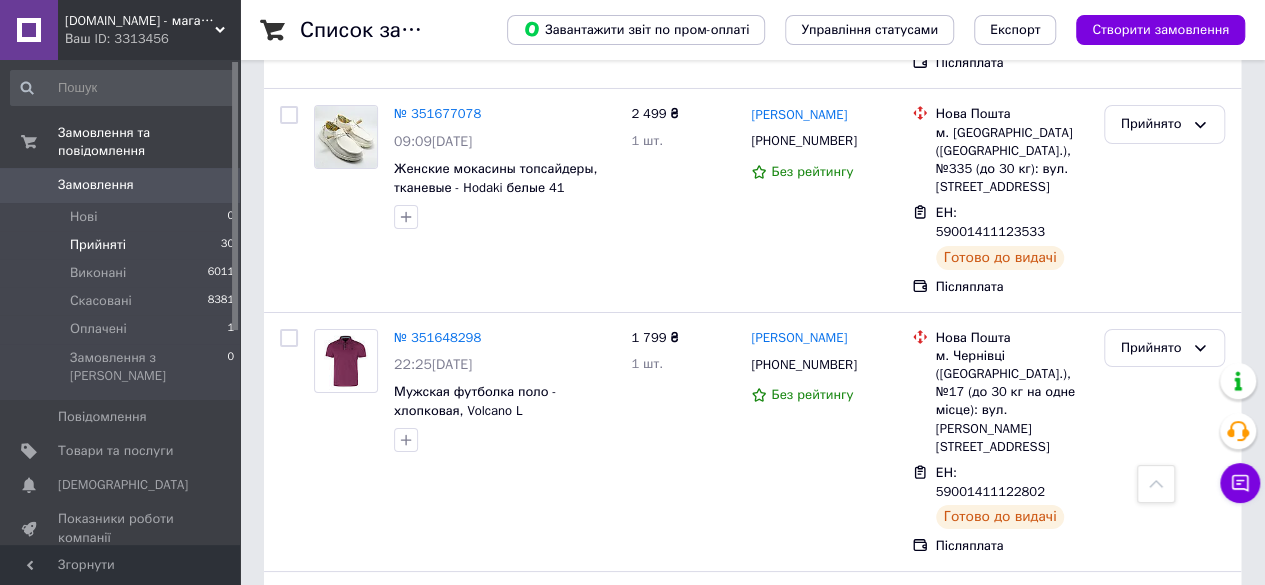 scroll, scrollTop: 3456, scrollLeft: 0, axis: vertical 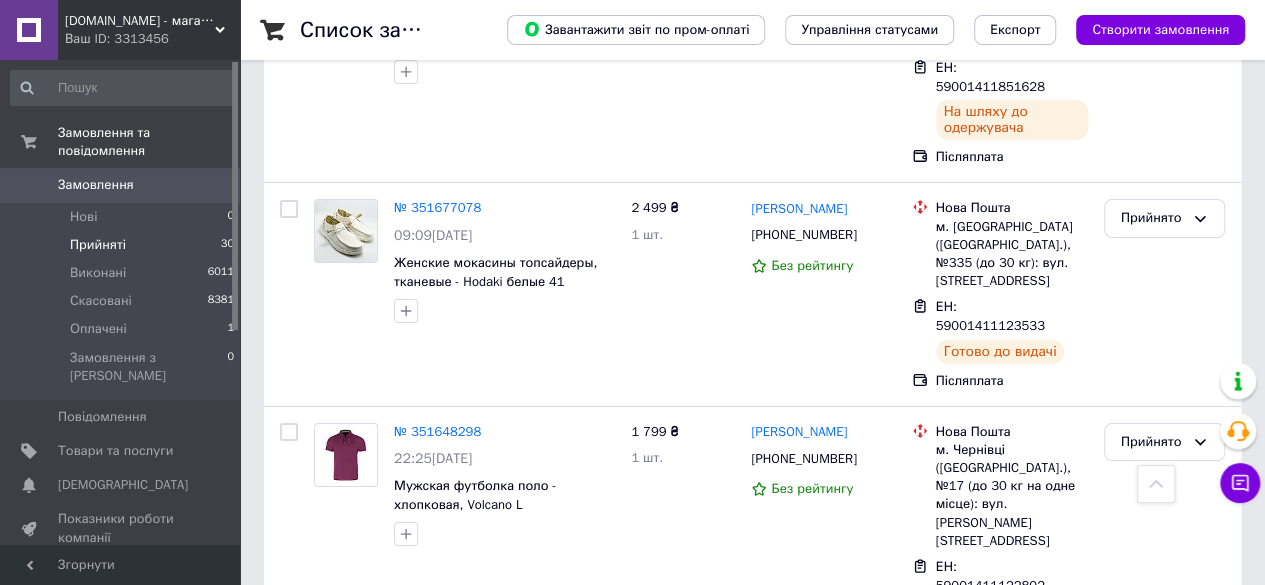 click 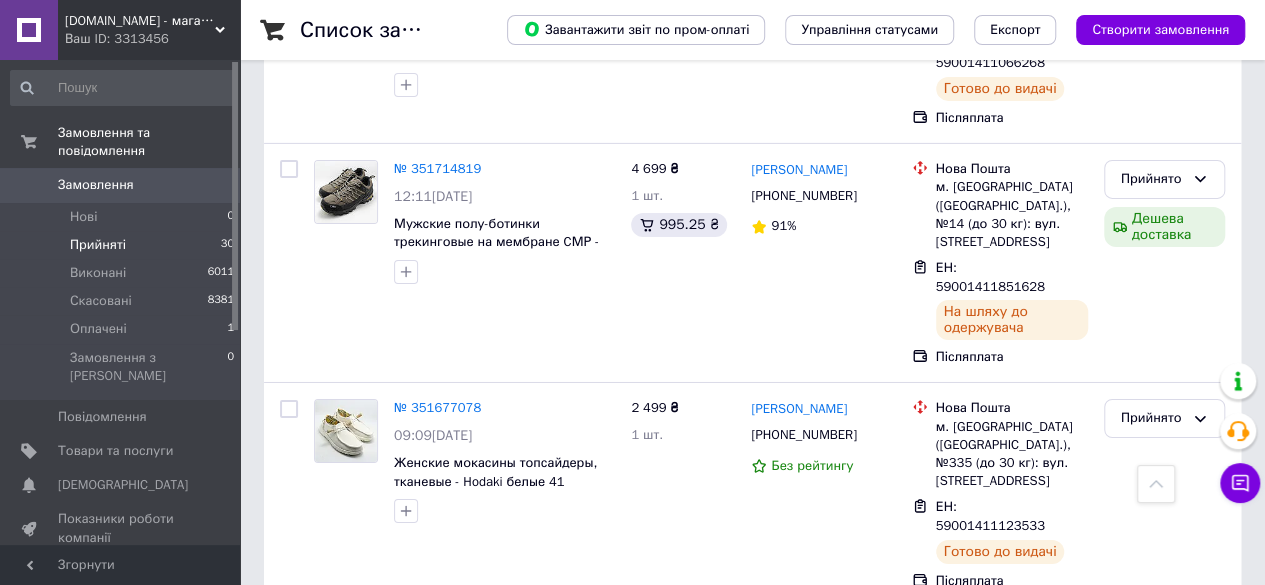 scroll, scrollTop: 3056, scrollLeft: 0, axis: vertical 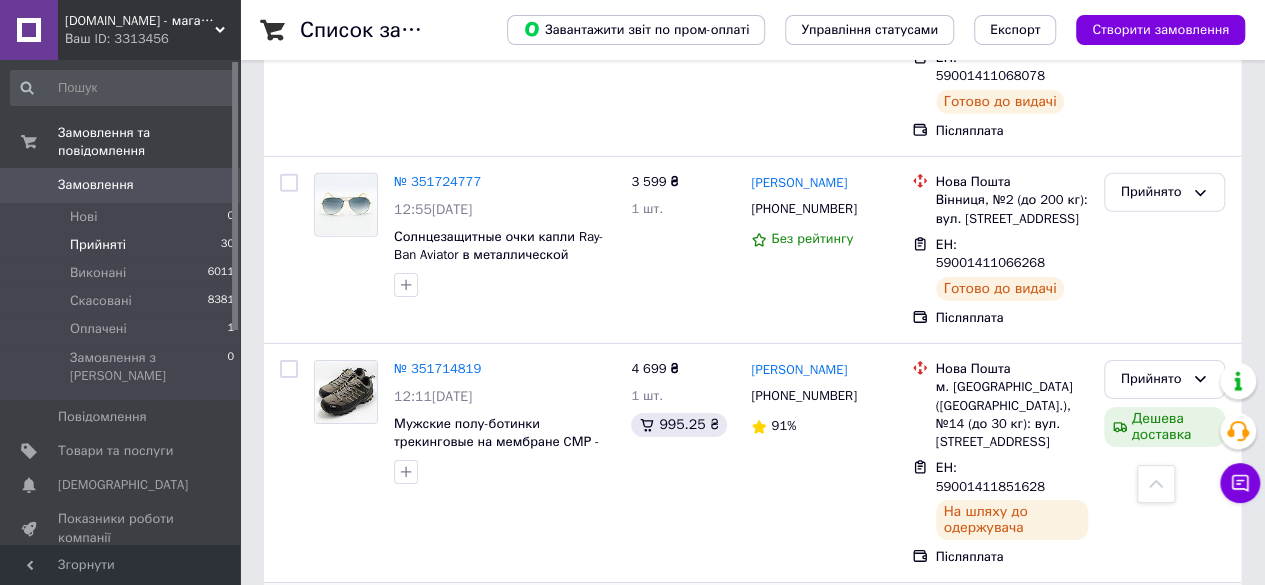 click 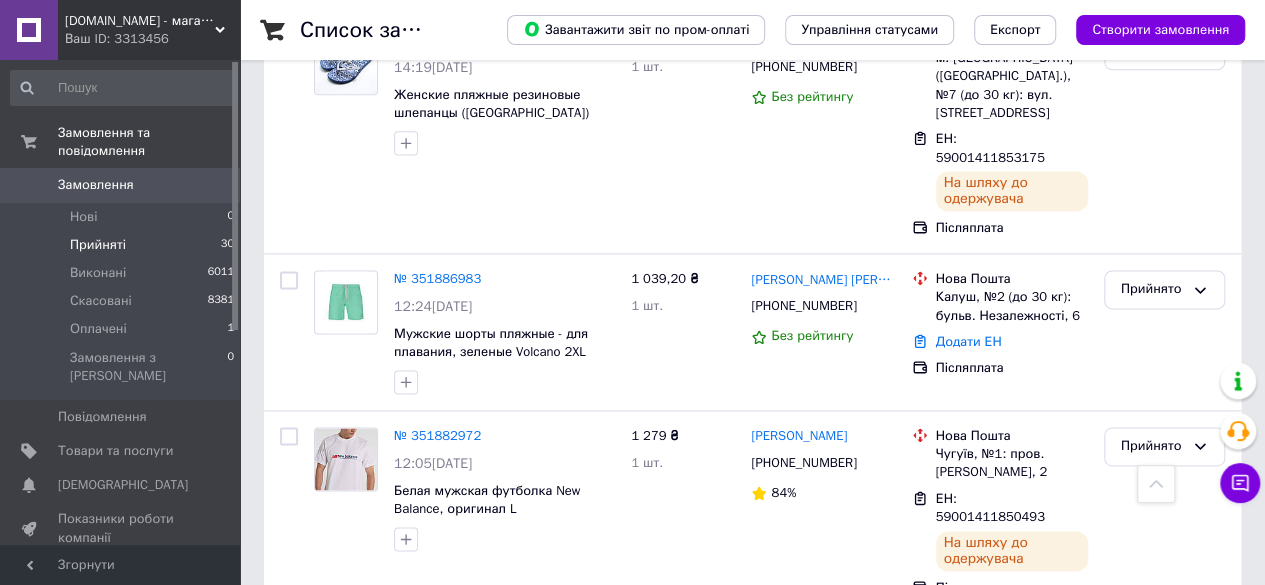 scroll, scrollTop: 1256, scrollLeft: 0, axis: vertical 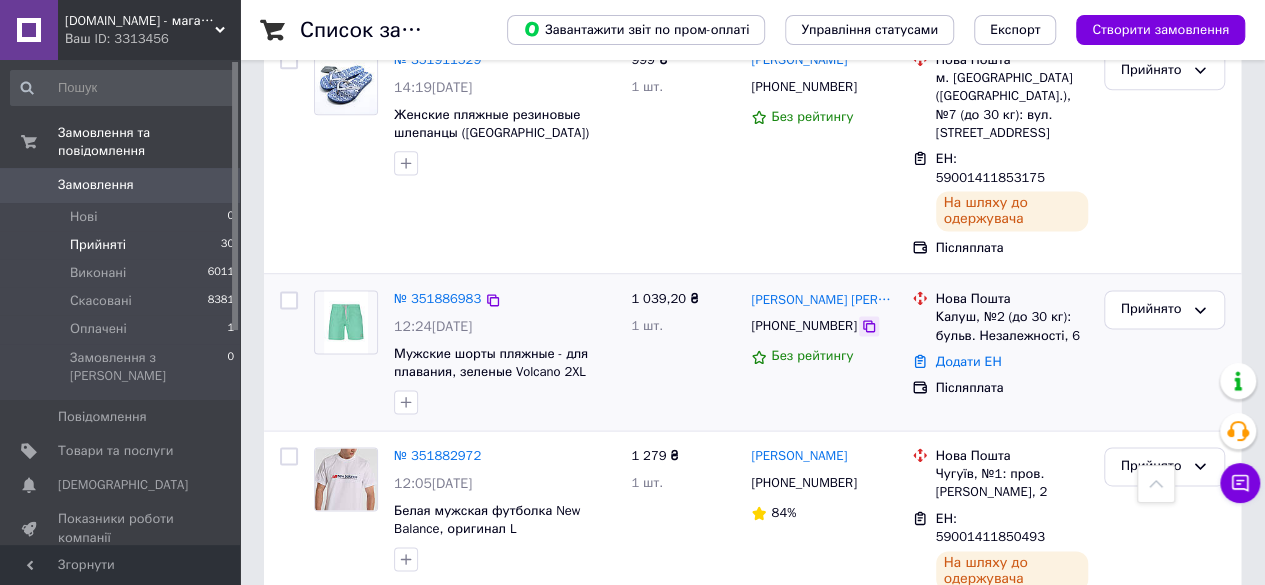 click 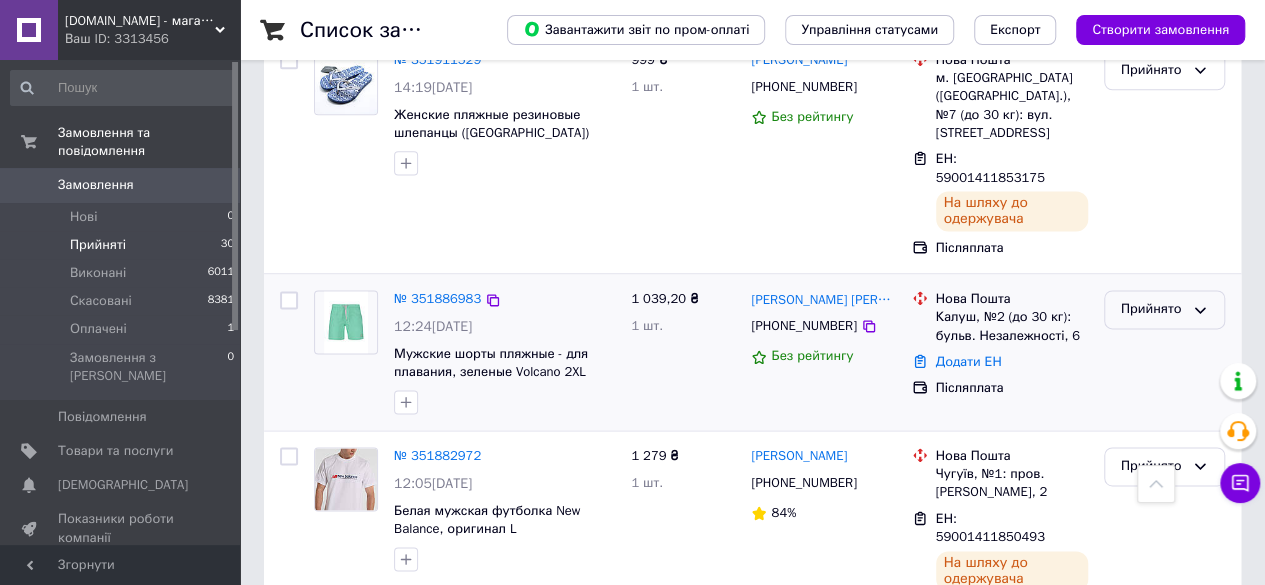 click on "Прийнято" at bounding box center [1152, 309] 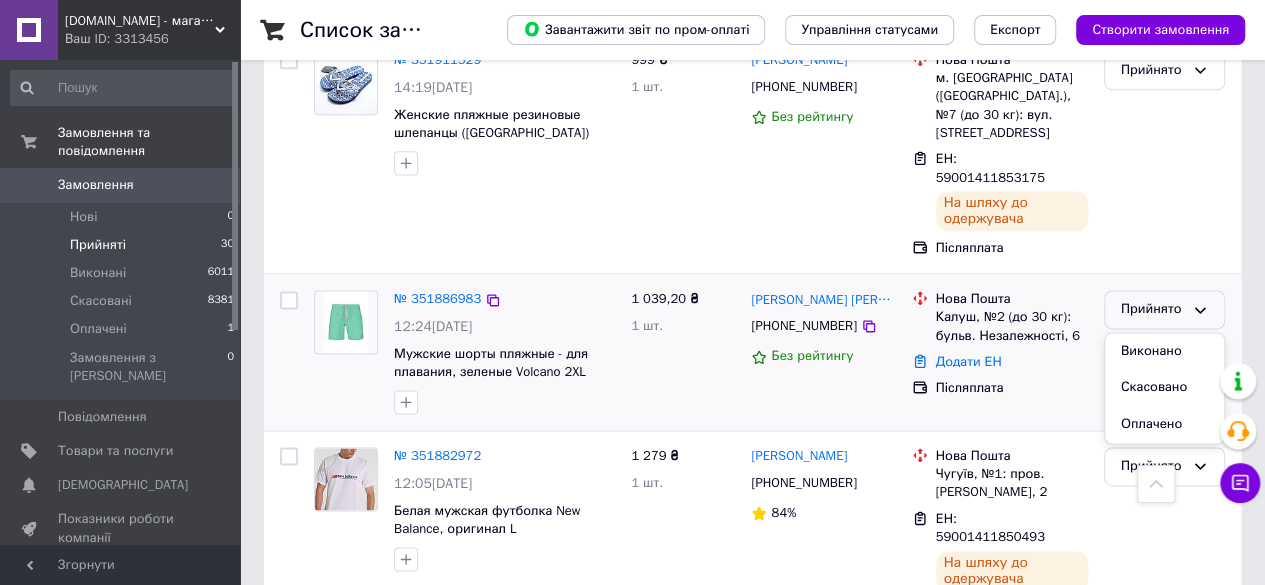 click on "1 039,20 ₴ 1 шт." at bounding box center [683, 352] 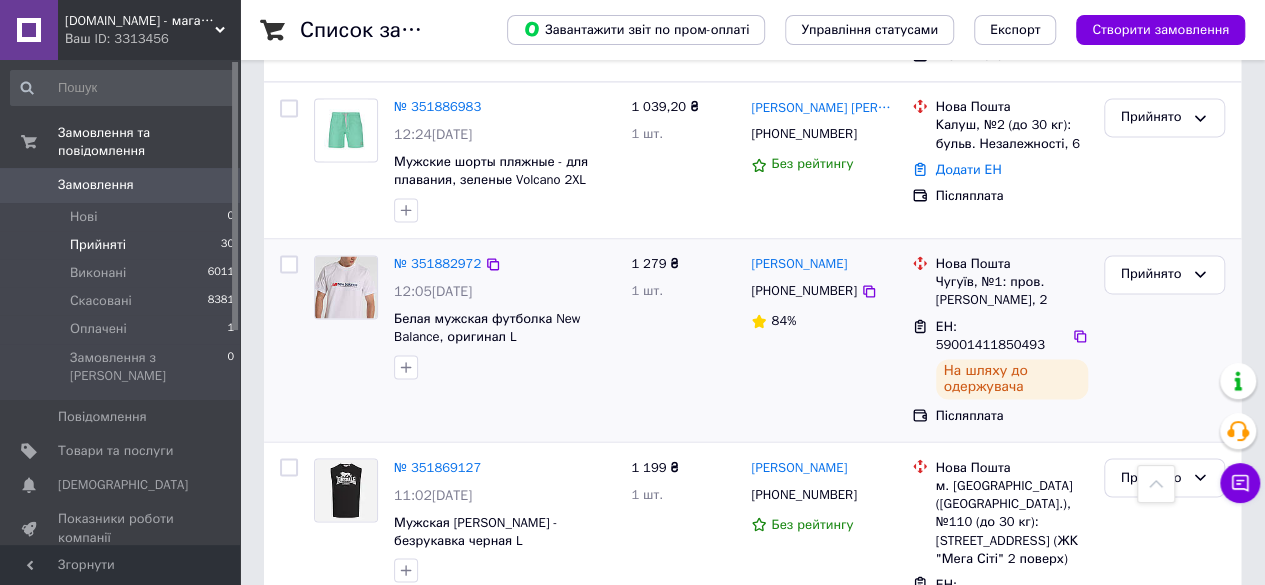 scroll, scrollTop: 1356, scrollLeft: 0, axis: vertical 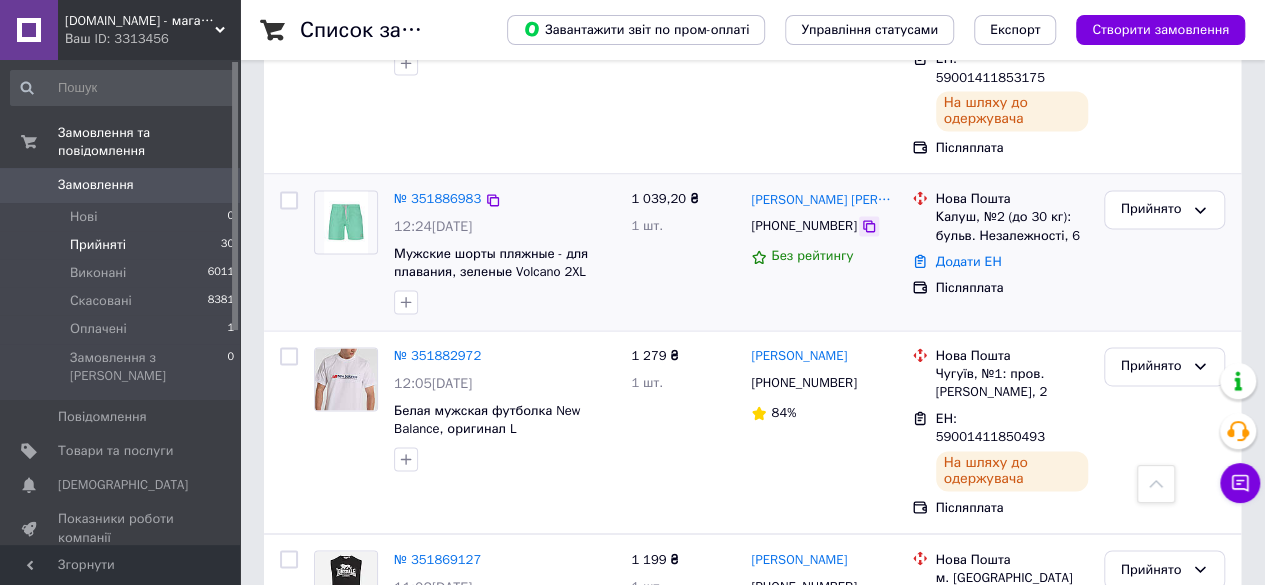 click 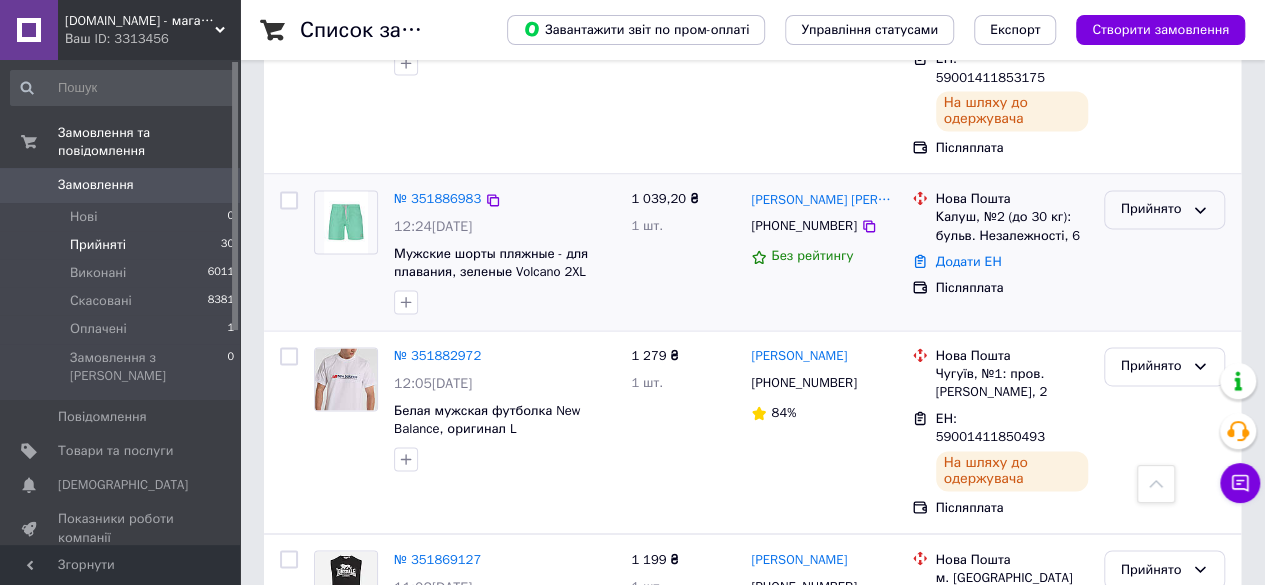 click on "Прийнято" at bounding box center [1152, 209] 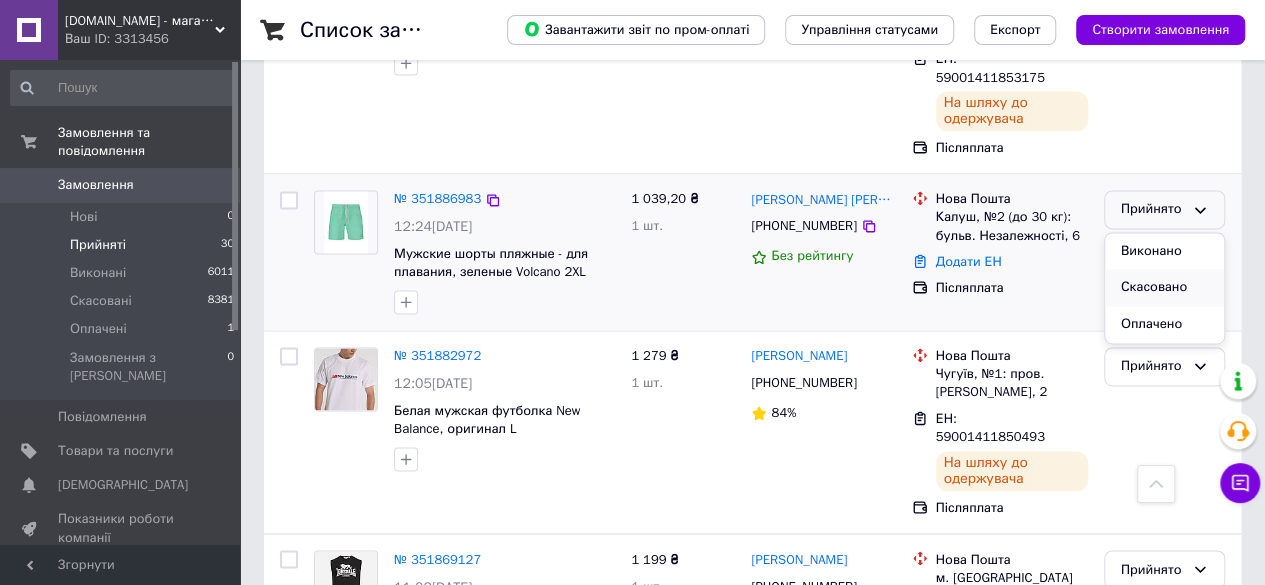 click on "Скасовано" at bounding box center [1164, 287] 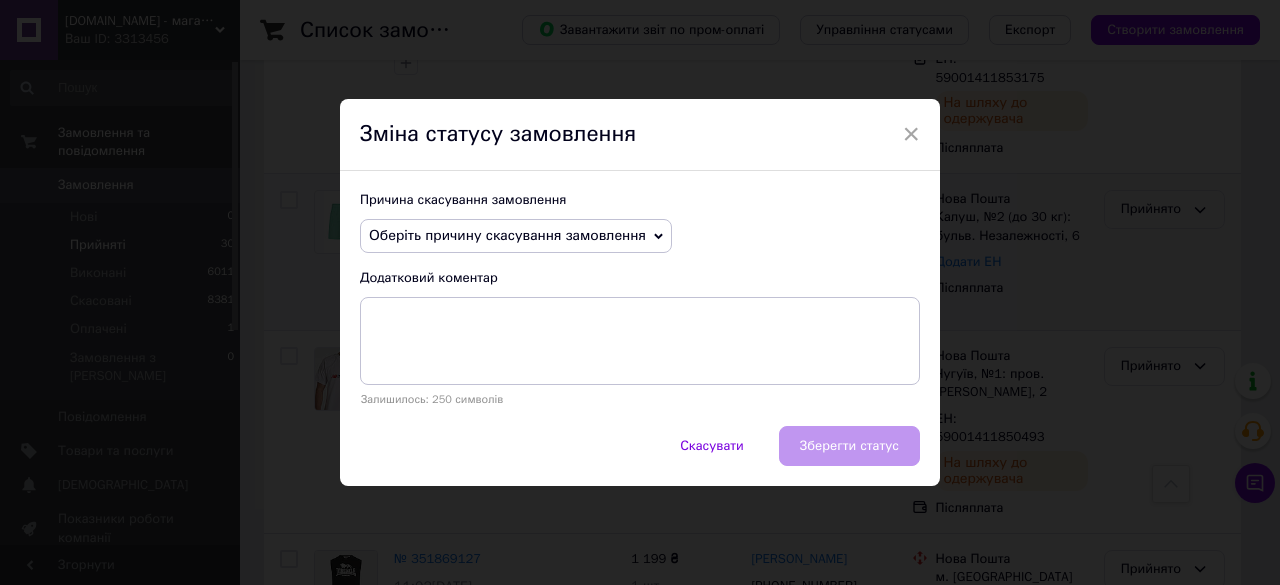 drag, startPoint x: 528, startPoint y: 245, endPoint x: 518, endPoint y: 296, distance: 51.971146 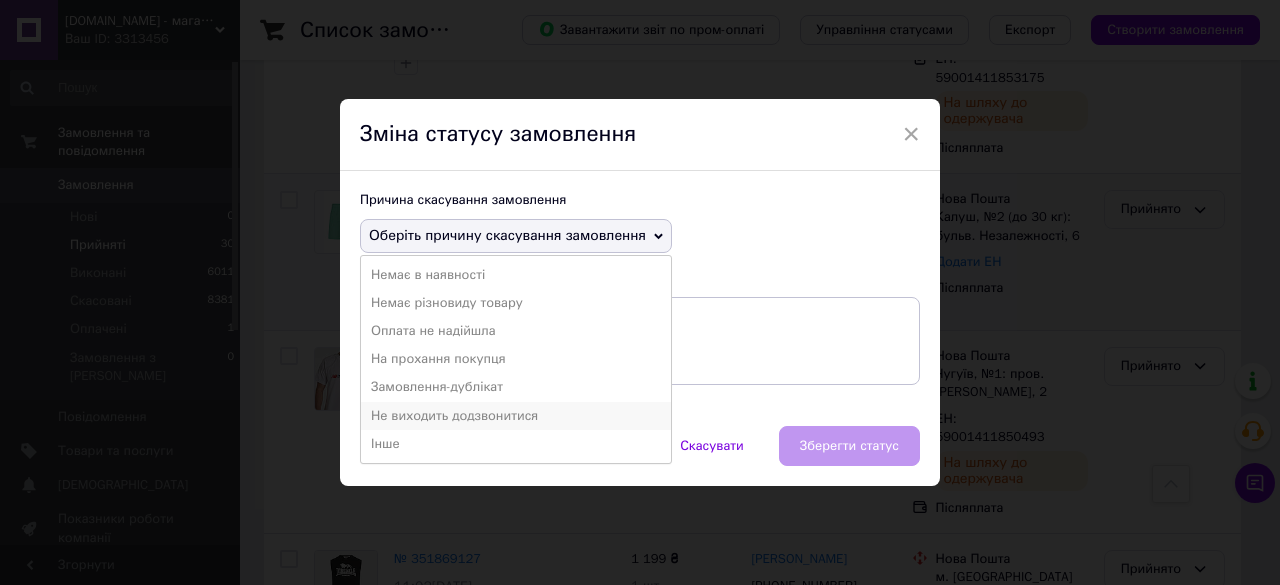 click on "Не виходить додзвонитися" at bounding box center (516, 416) 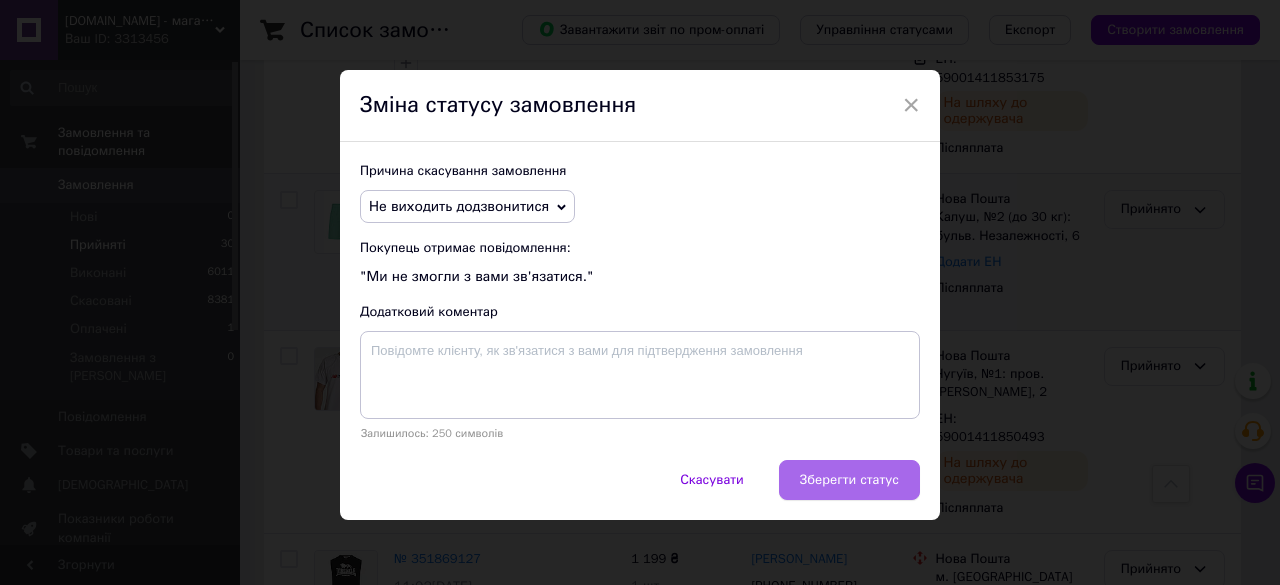 drag, startPoint x: 825, startPoint y: 474, endPoint x: 922, endPoint y: 439, distance: 103.121284 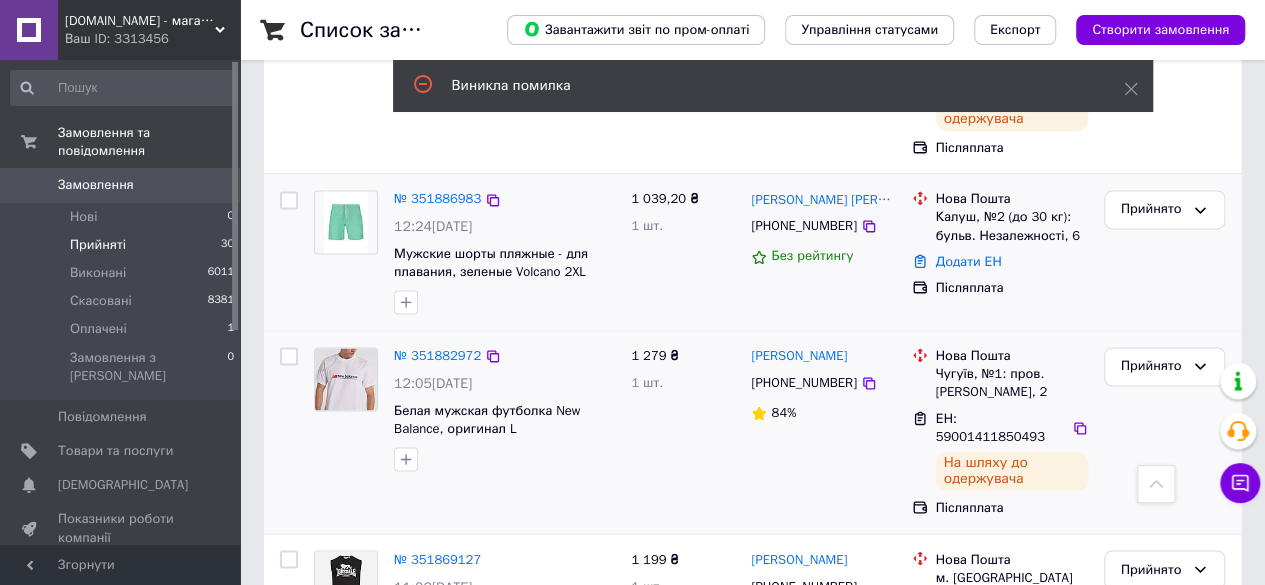 scroll, scrollTop: 956, scrollLeft: 0, axis: vertical 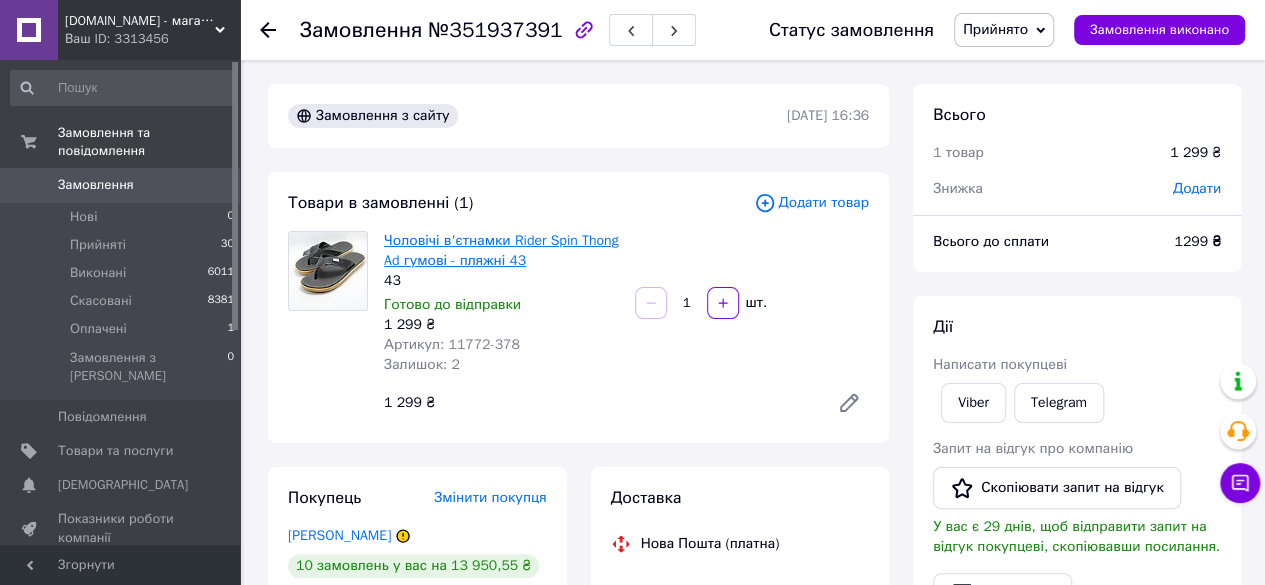 click on "Чоловічі в'єтнамки Rider Spin Thong Ad гумові - пляжні 43" at bounding box center [501, 250] 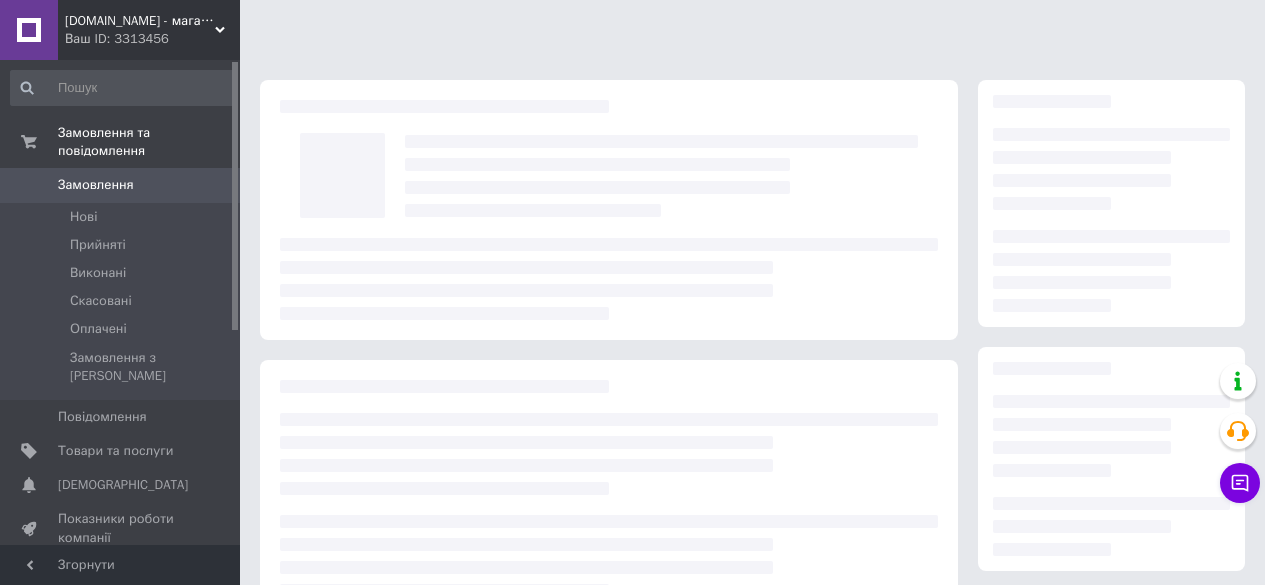 scroll, scrollTop: 0, scrollLeft: 0, axis: both 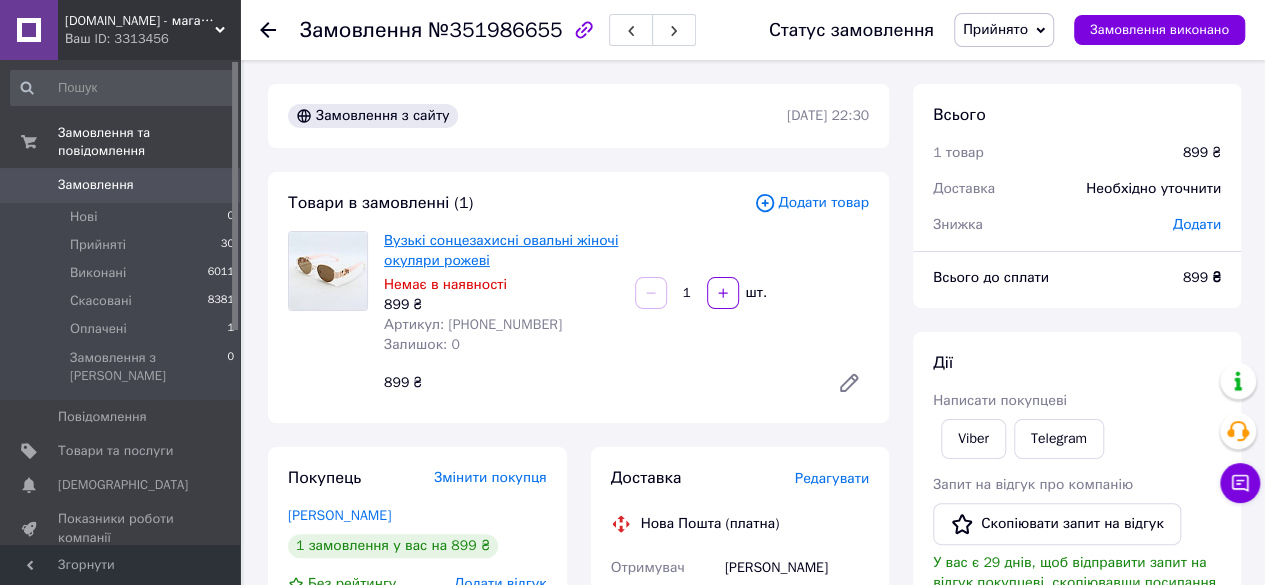 click on "Вузькі сонцезахисні овальні жіночі окуляри  рожеві" at bounding box center [501, 250] 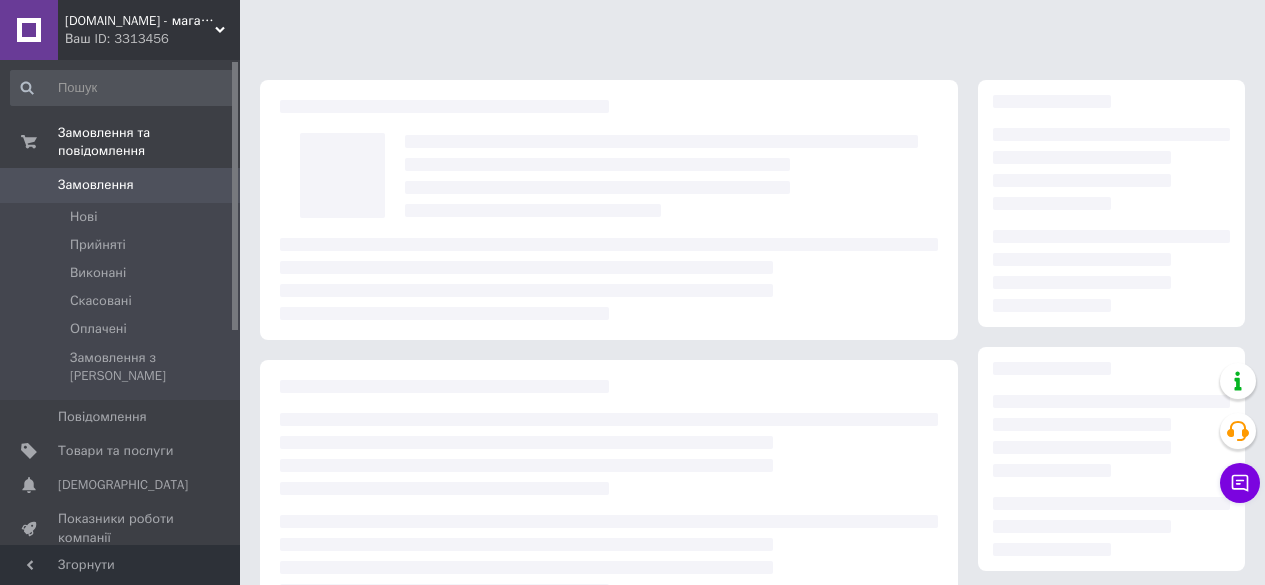 scroll, scrollTop: 0, scrollLeft: 0, axis: both 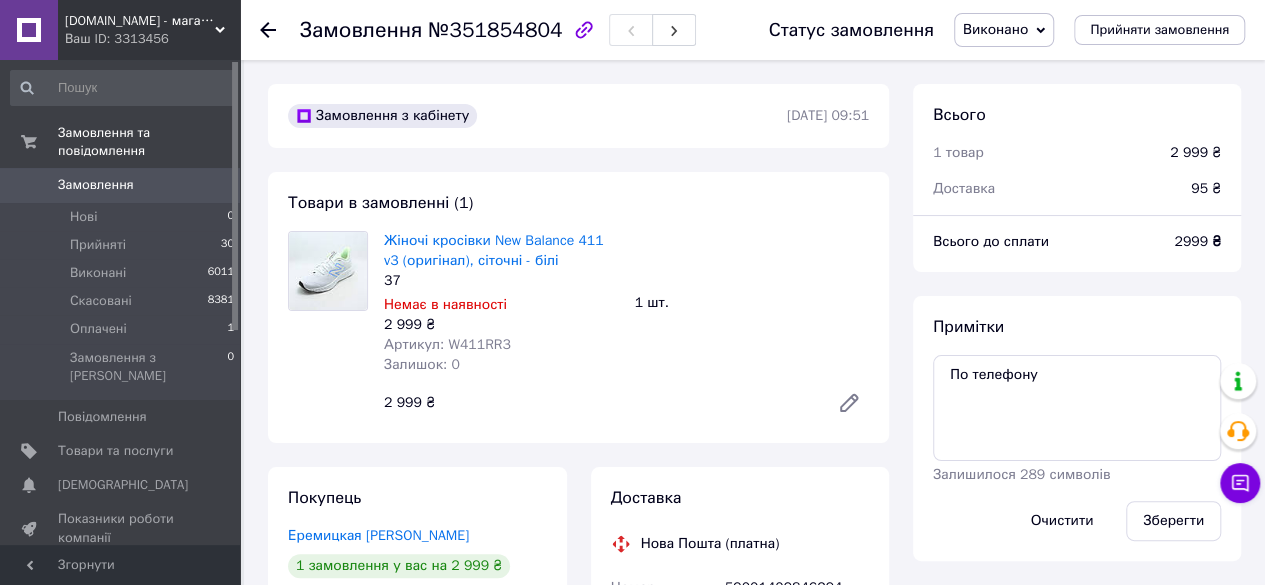 click on "Жіночі кросівки New Balance 411 v3 (оригінал), сіточні - білі" at bounding box center [493, 250] 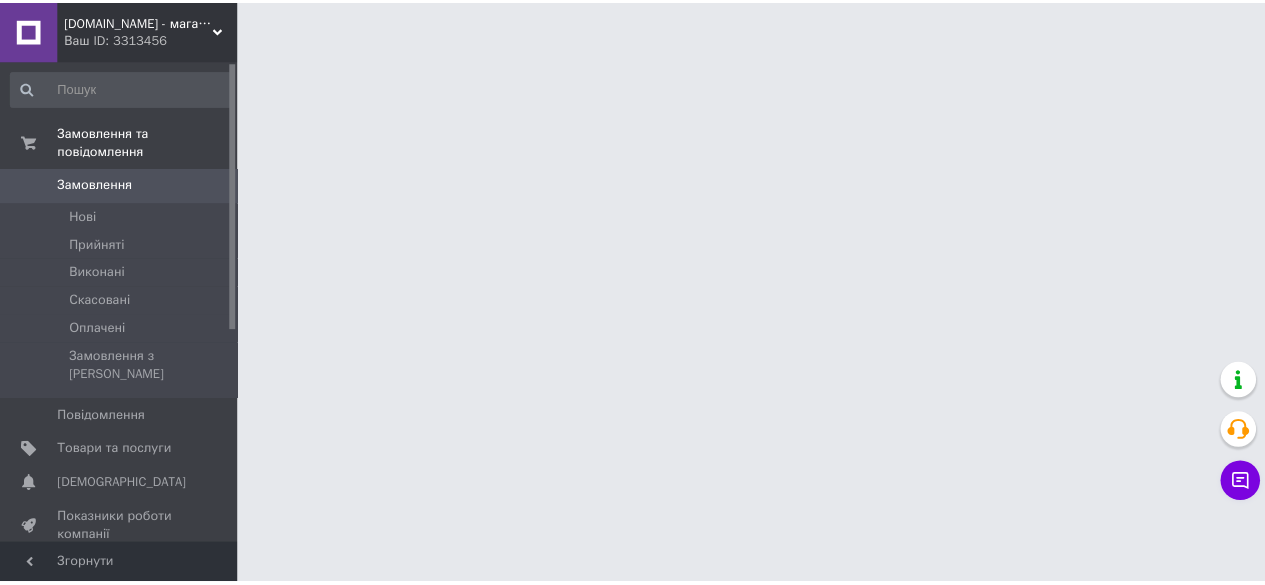 scroll, scrollTop: 0, scrollLeft: 0, axis: both 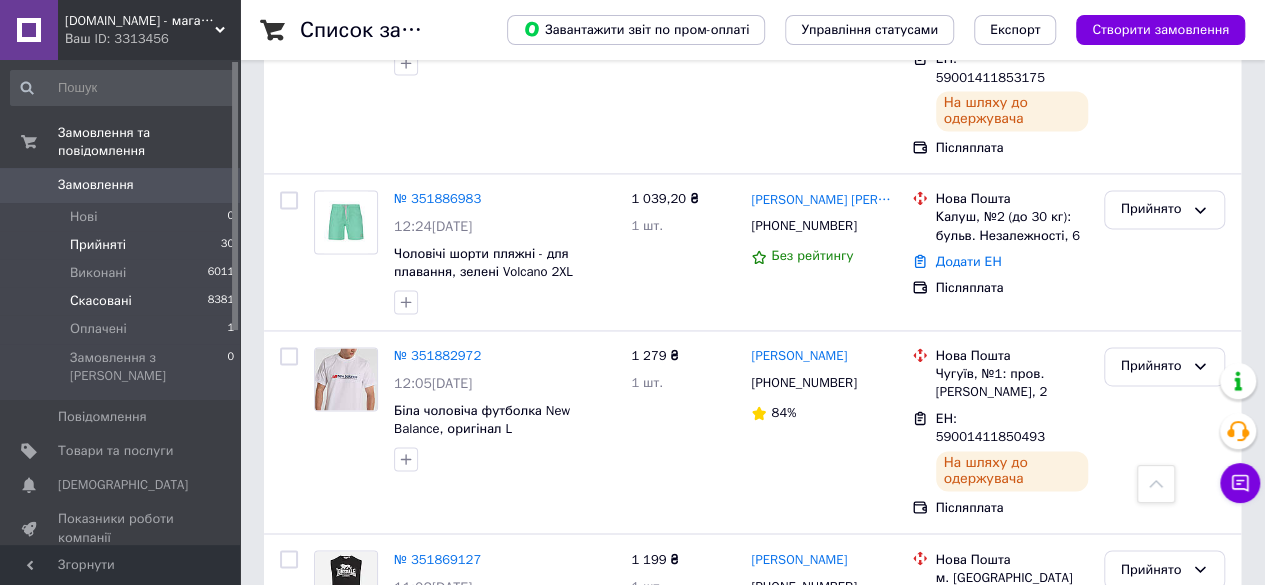 click on "Скасовані" at bounding box center (101, 301) 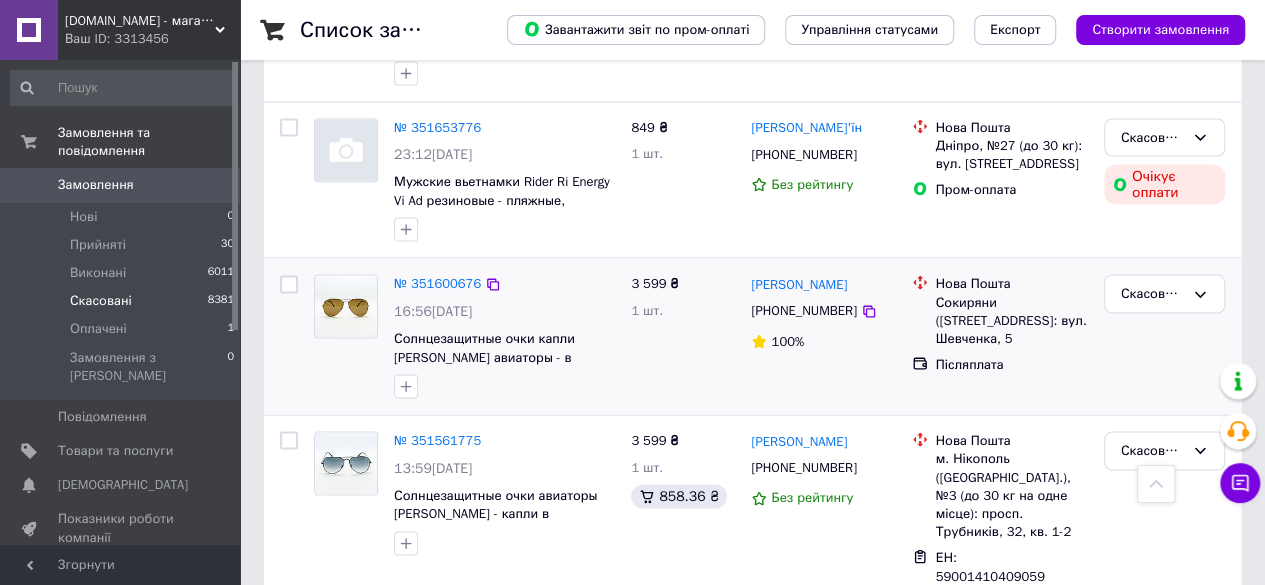 scroll, scrollTop: 1400, scrollLeft: 0, axis: vertical 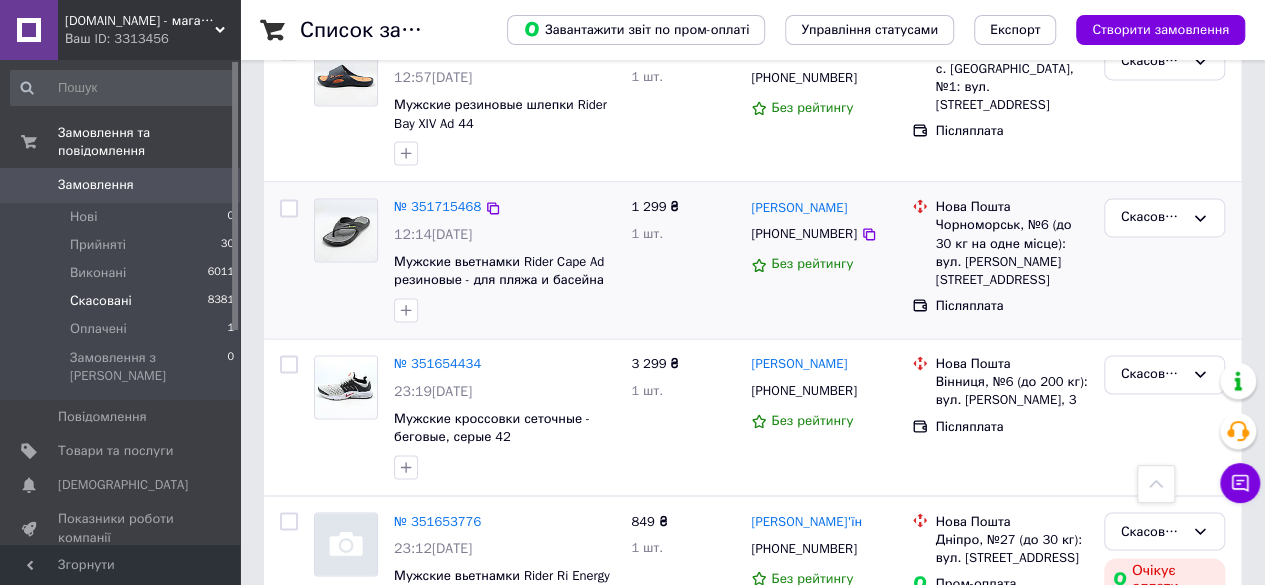 click on "Прийняті 30" at bounding box center [123, 245] 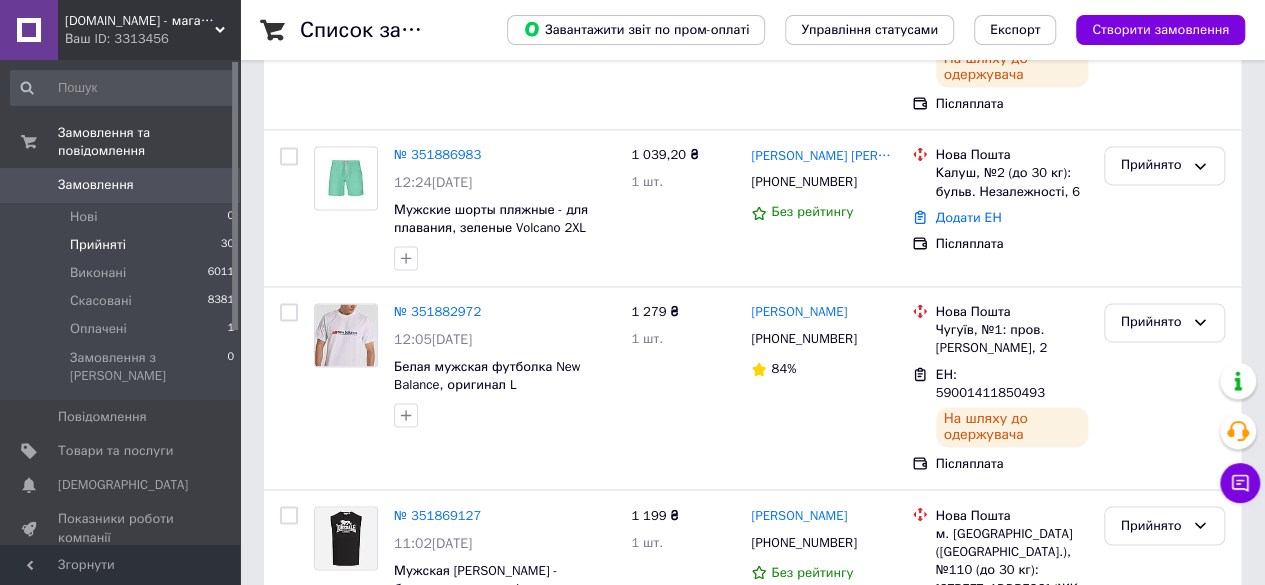 scroll, scrollTop: 0, scrollLeft: 0, axis: both 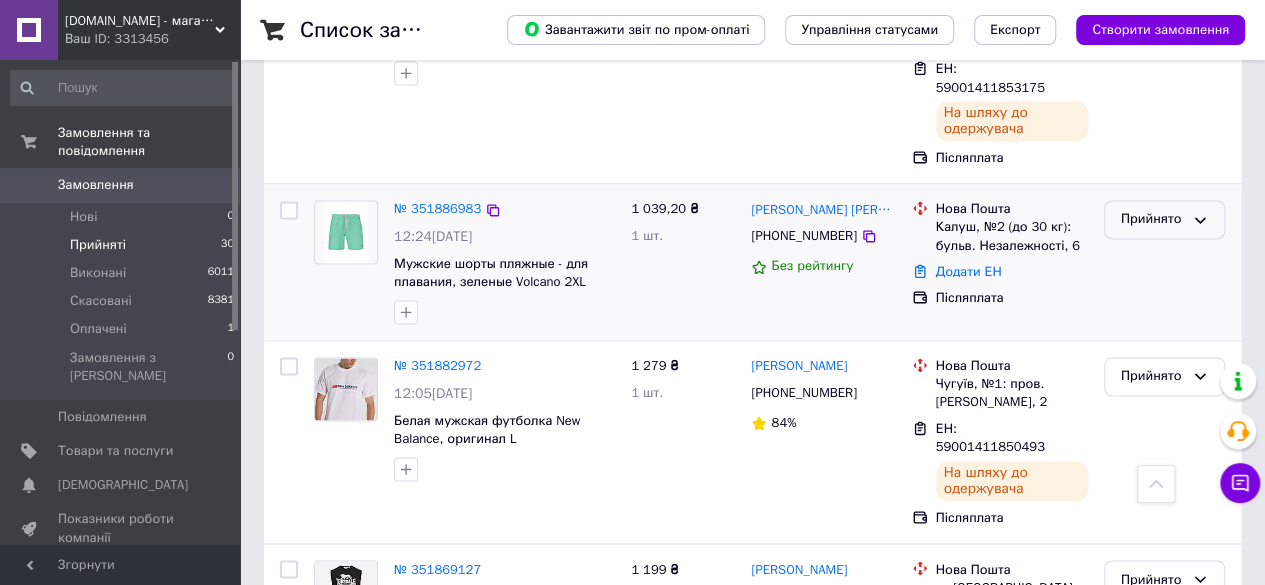click on "Прийнято" at bounding box center (1164, 219) 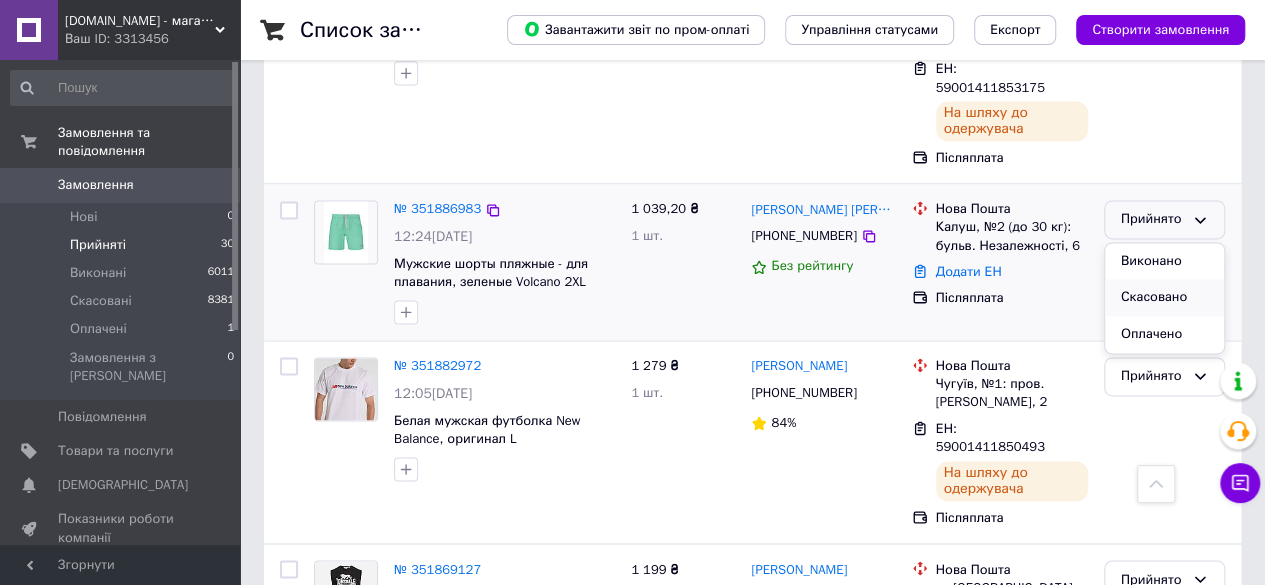 click on "Скасовано" at bounding box center (1164, 297) 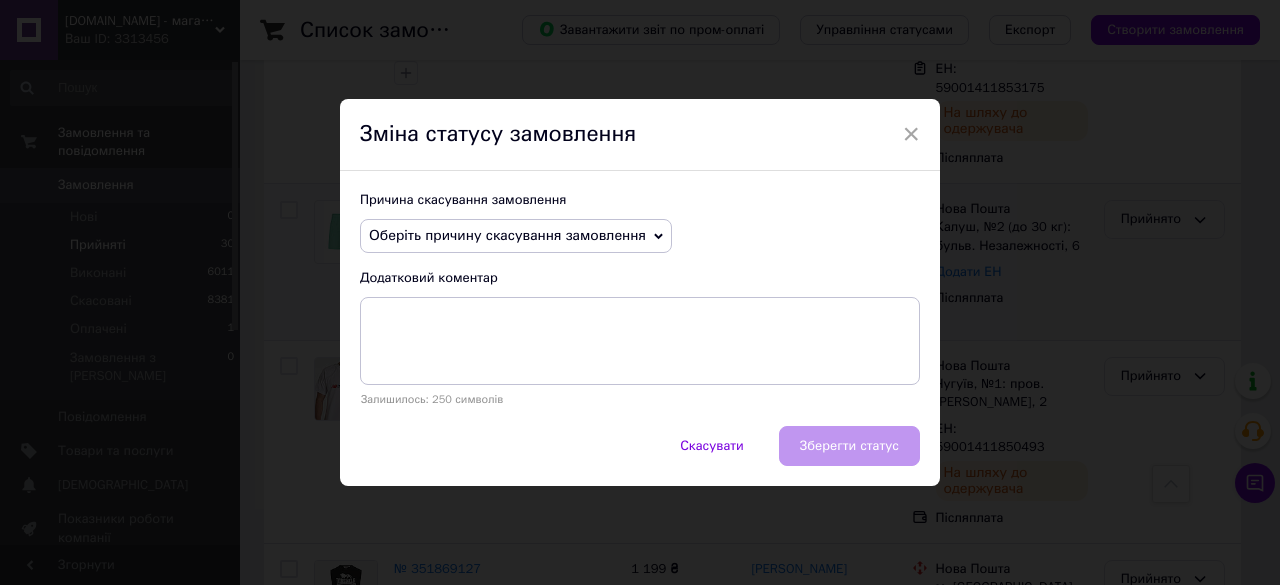 click on "Оберіть причину скасування замовлення" at bounding box center (507, 235) 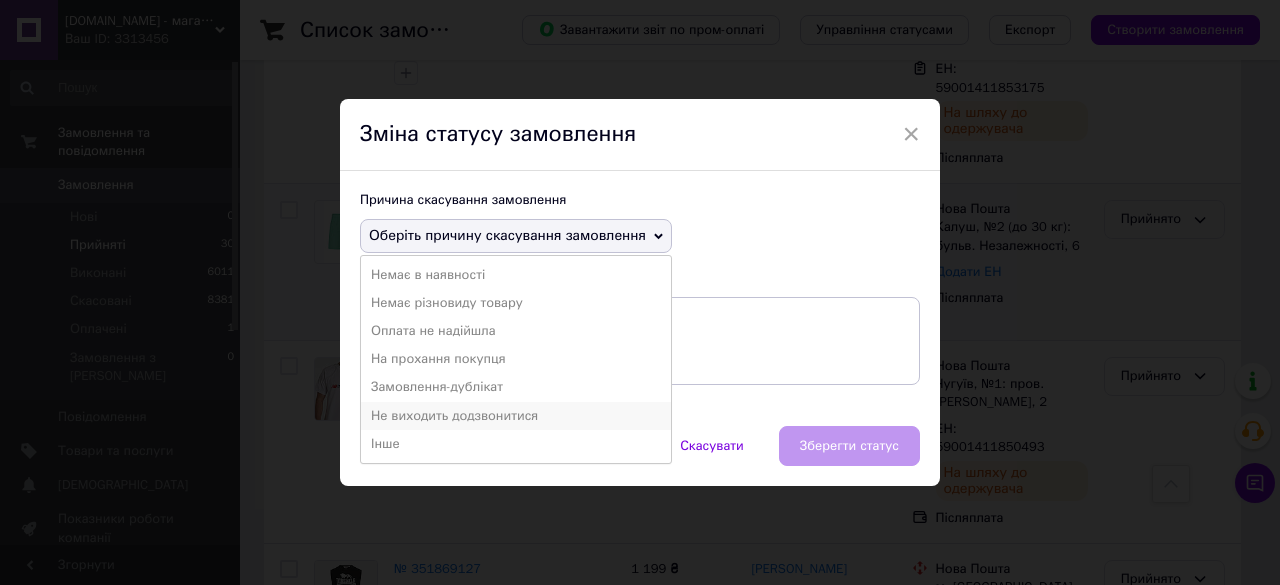 click on "Не виходить додзвонитися" at bounding box center [516, 416] 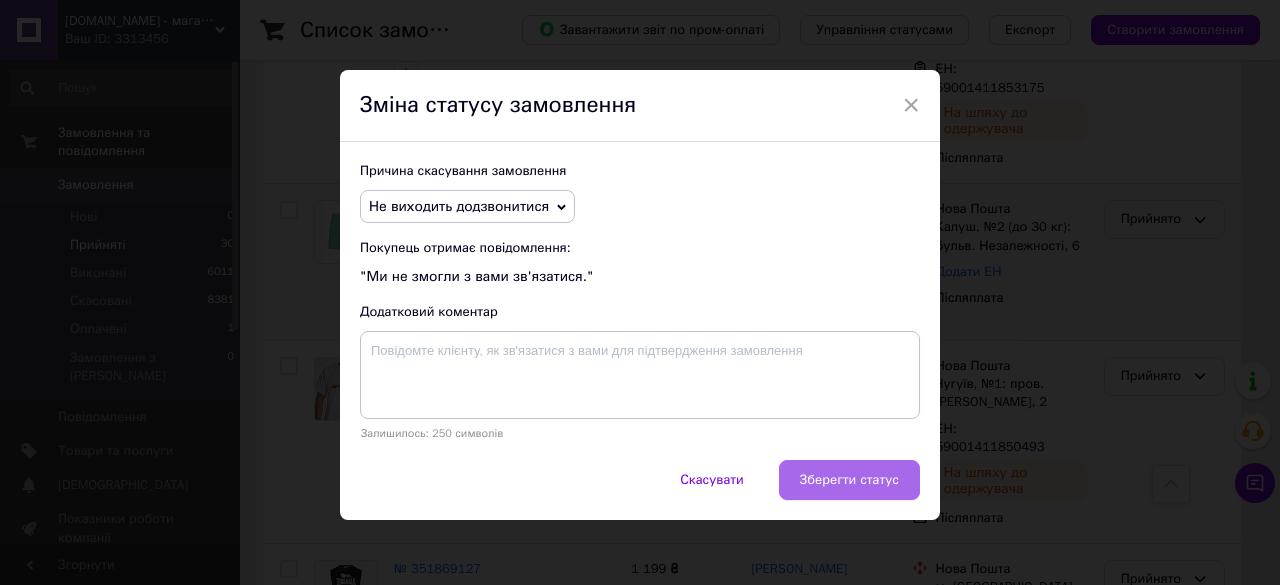 click on "Зберегти статус" at bounding box center [849, 480] 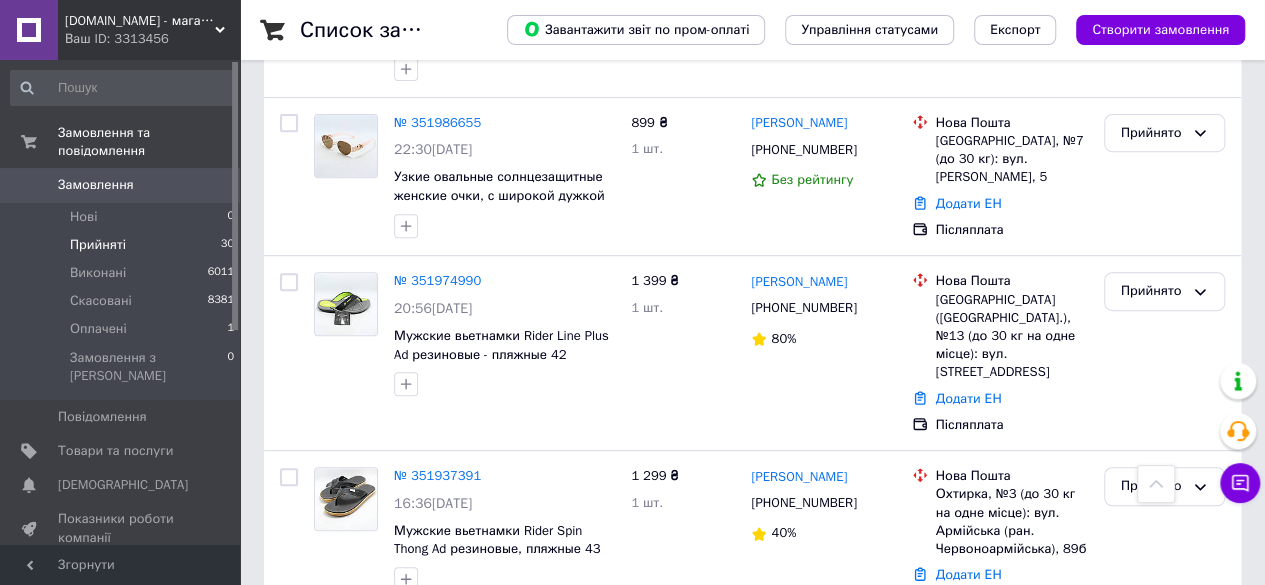 scroll, scrollTop: 246, scrollLeft: 0, axis: vertical 